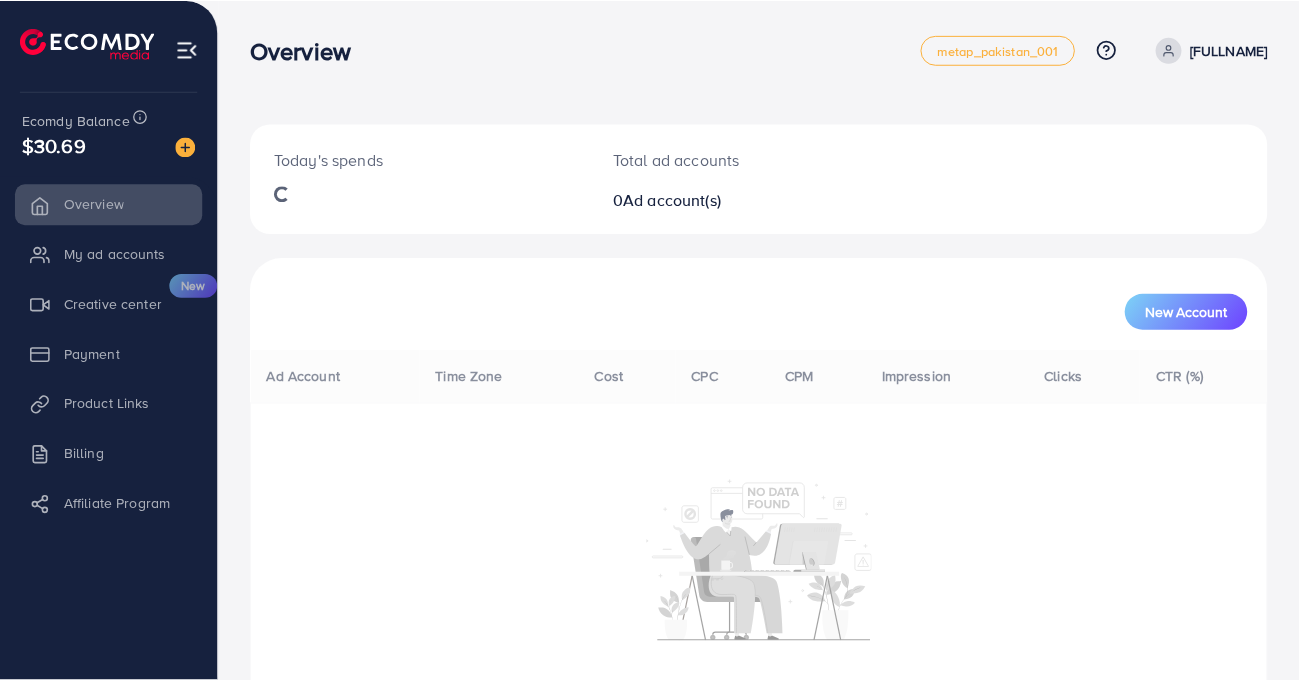 scroll, scrollTop: 0, scrollLeft: 0, axis: both 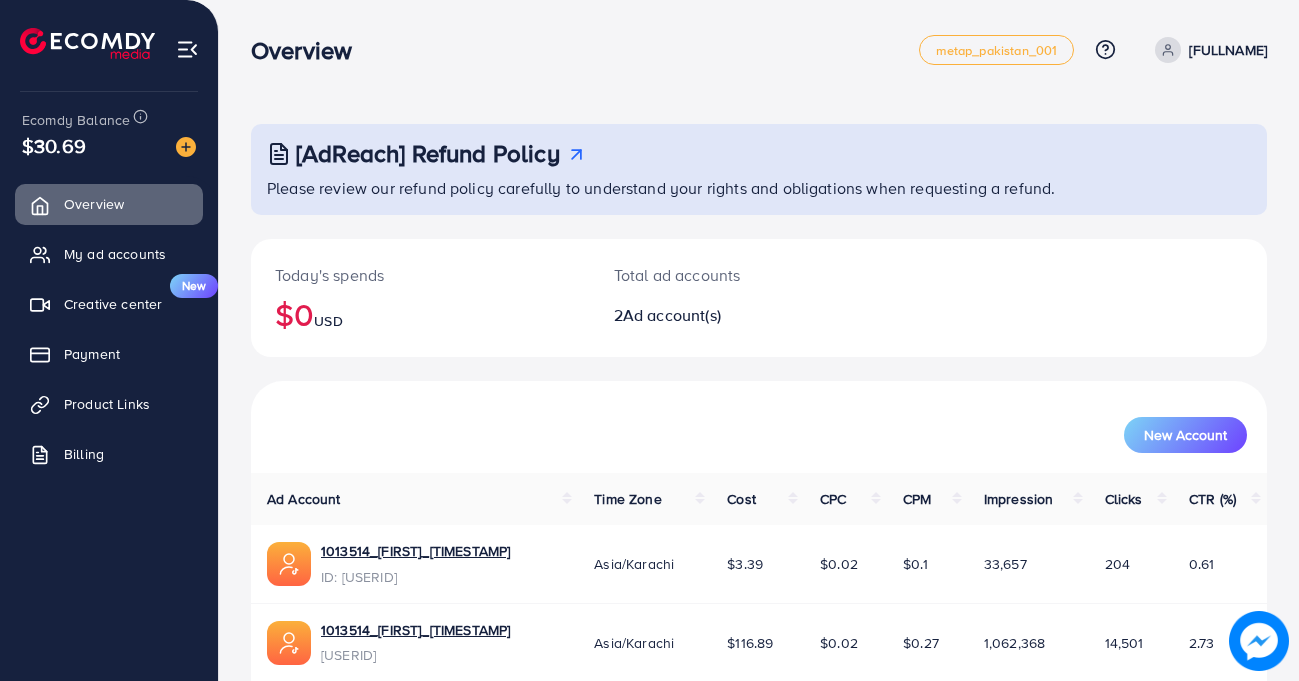 click on "$0.1" at bounding box center (927, 564) 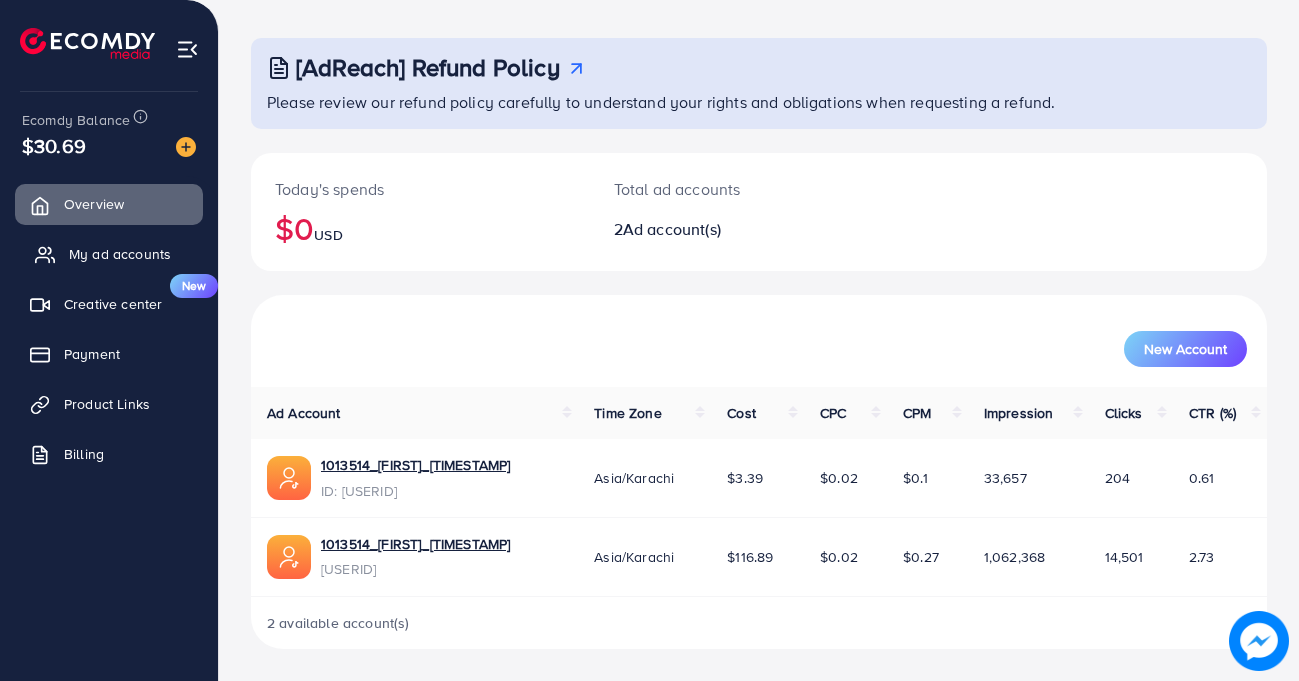 click on "My ad accounts" at bounding box center [120, 254] 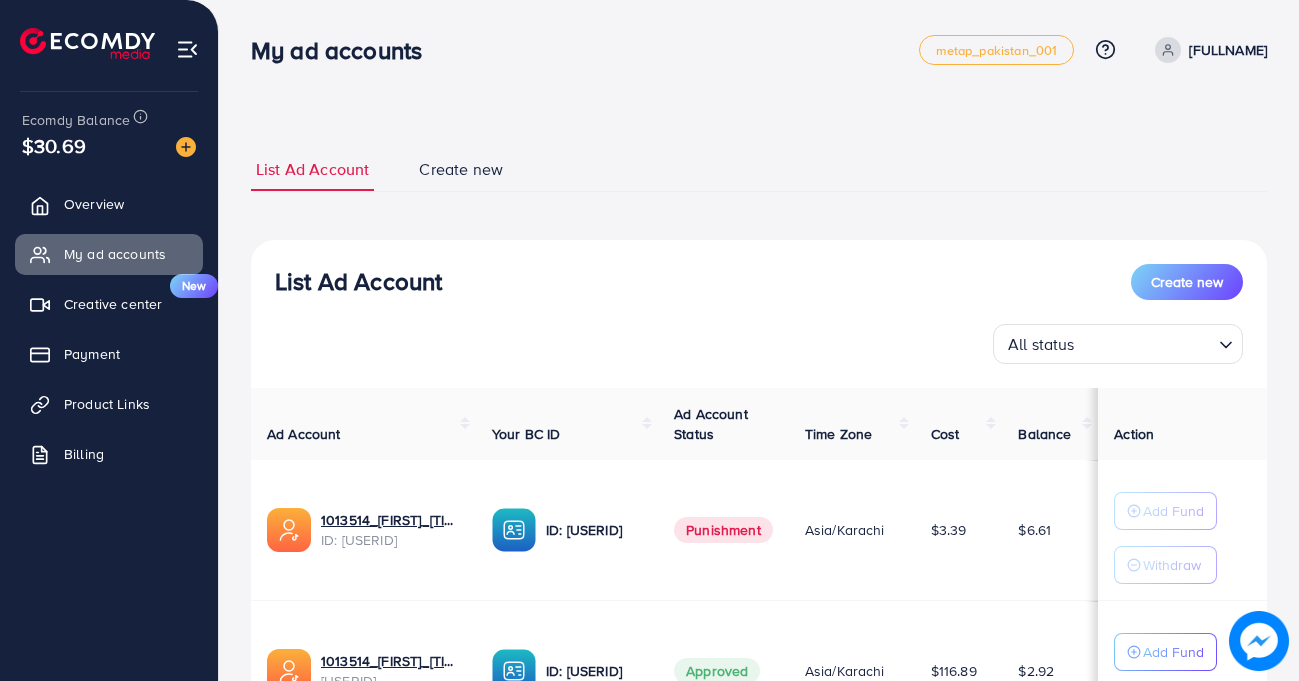 scroll, scrollTop: 205, scrollLeft: 0, axis: vertical 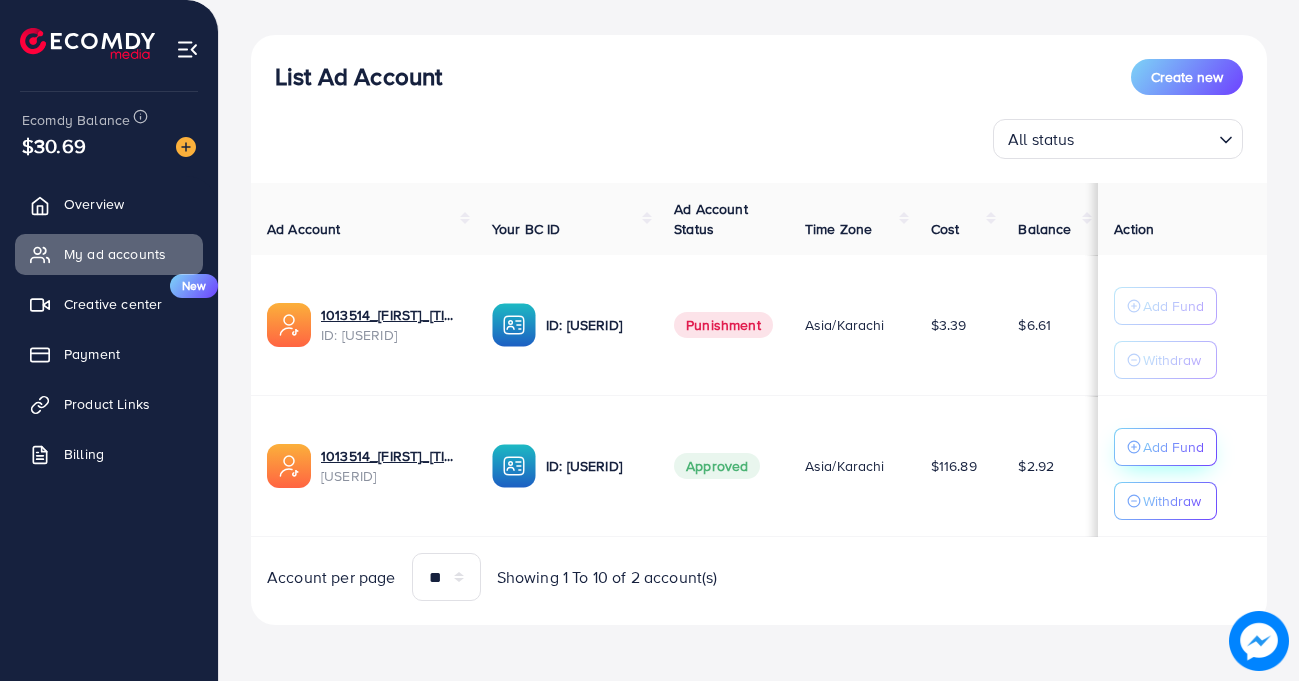 click on "Add Fund" at bounding box center [1173, 447] 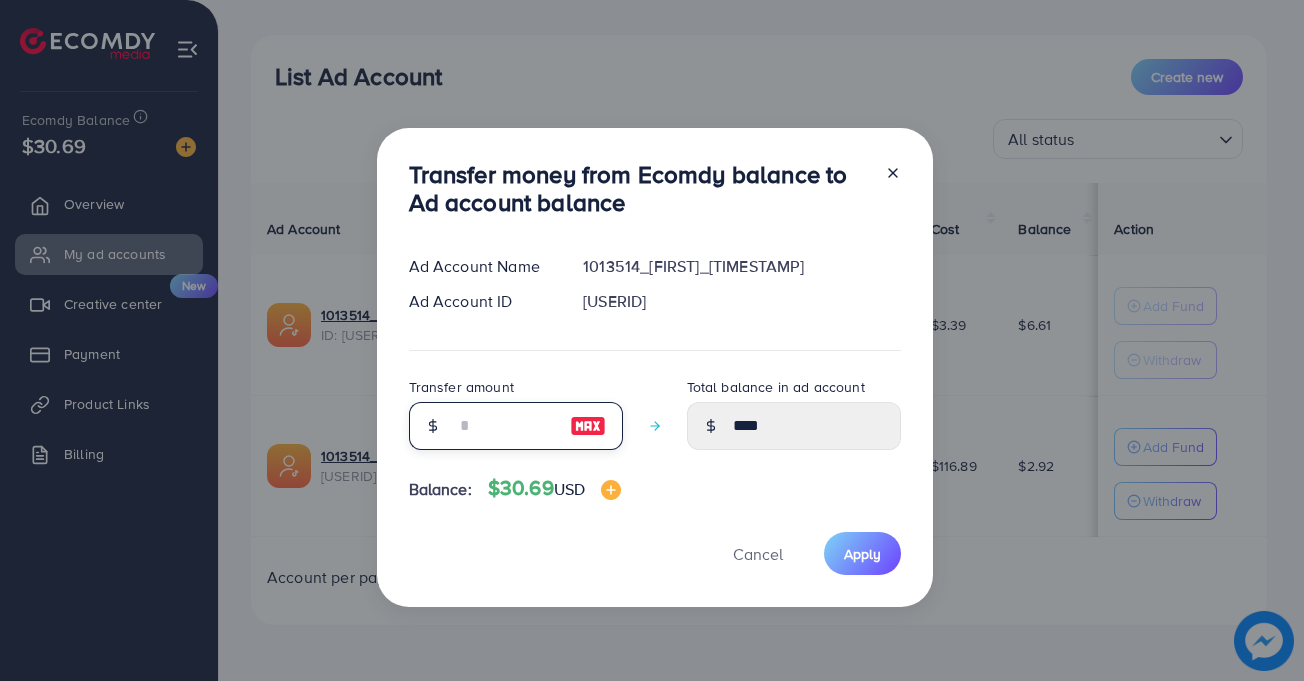 click at bounding box center (505, 426) 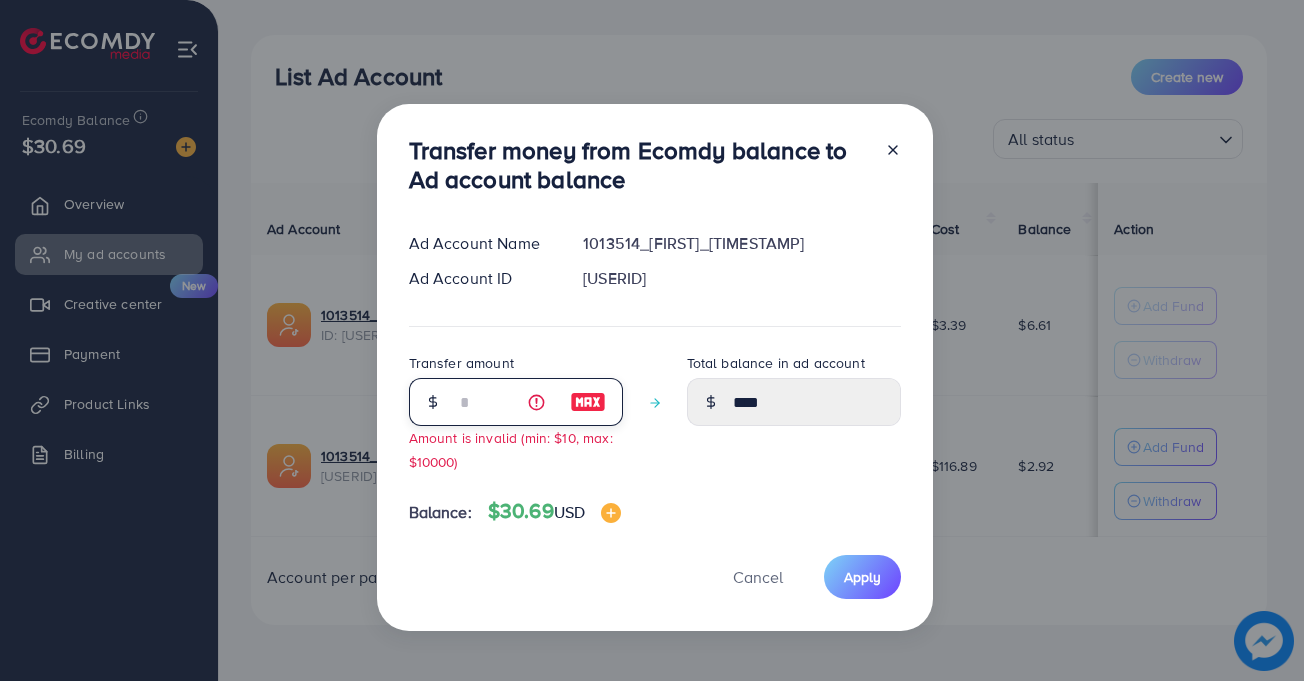 type on "**" 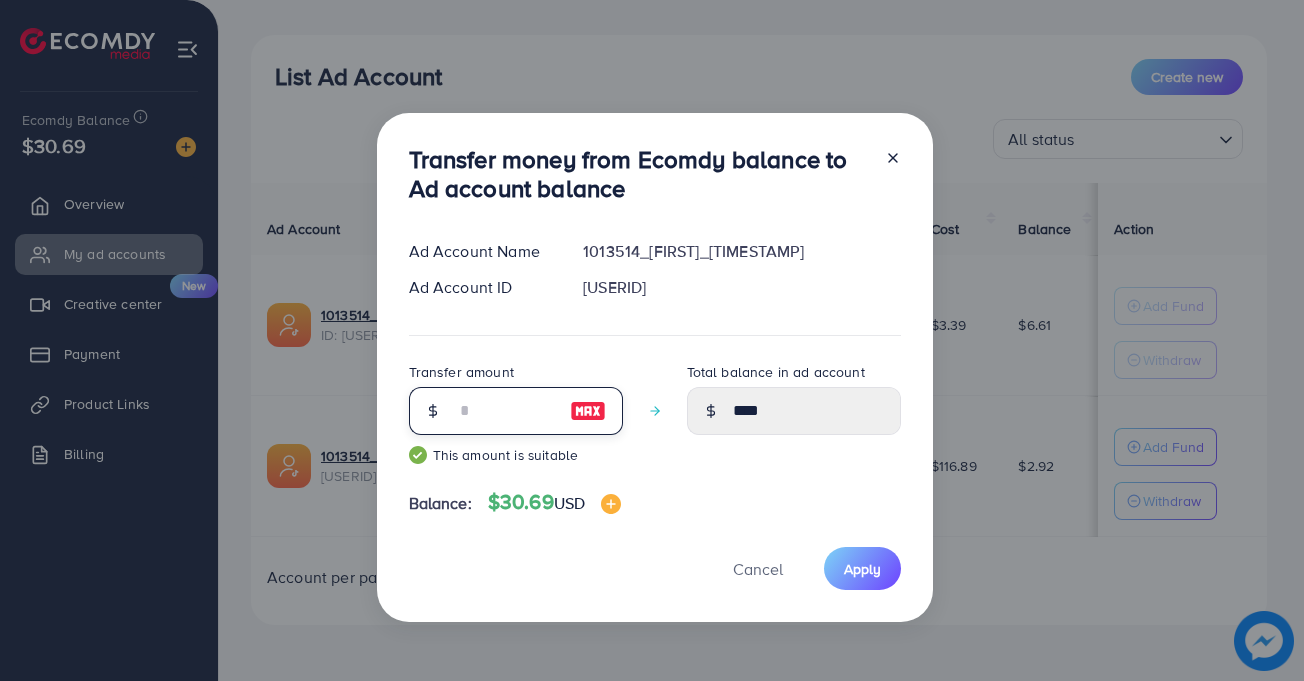 type on "*****" 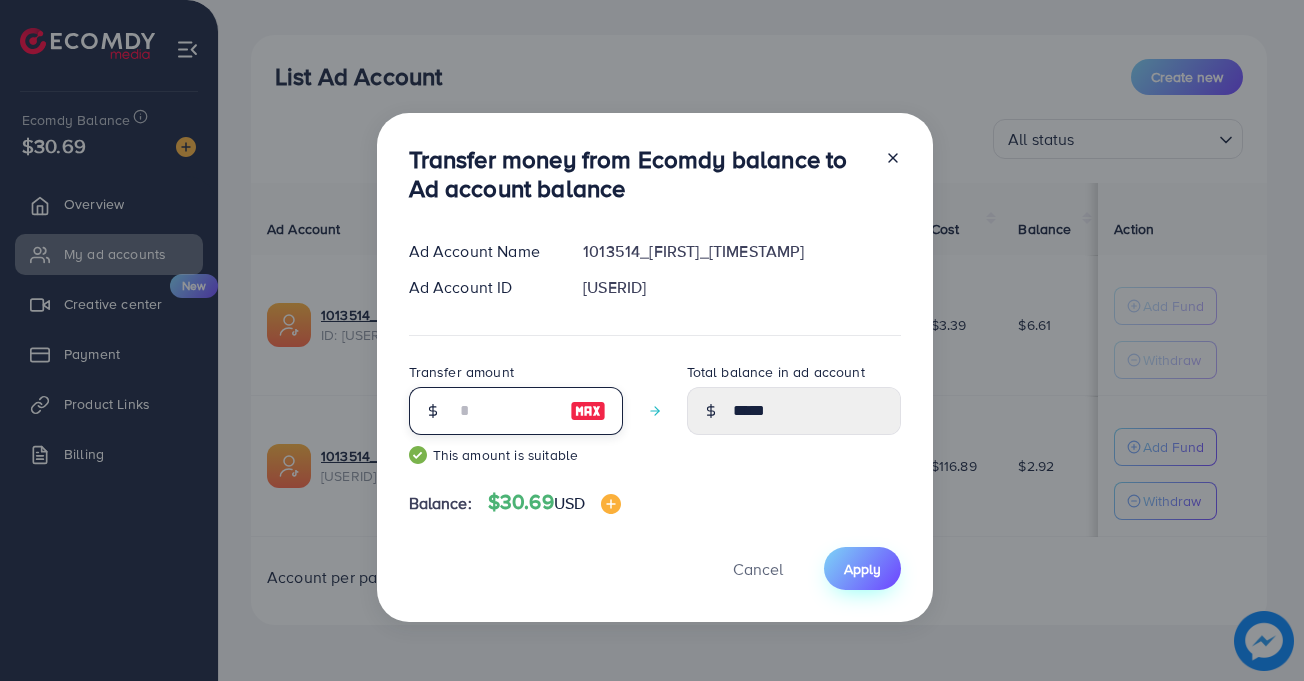 type on "**" 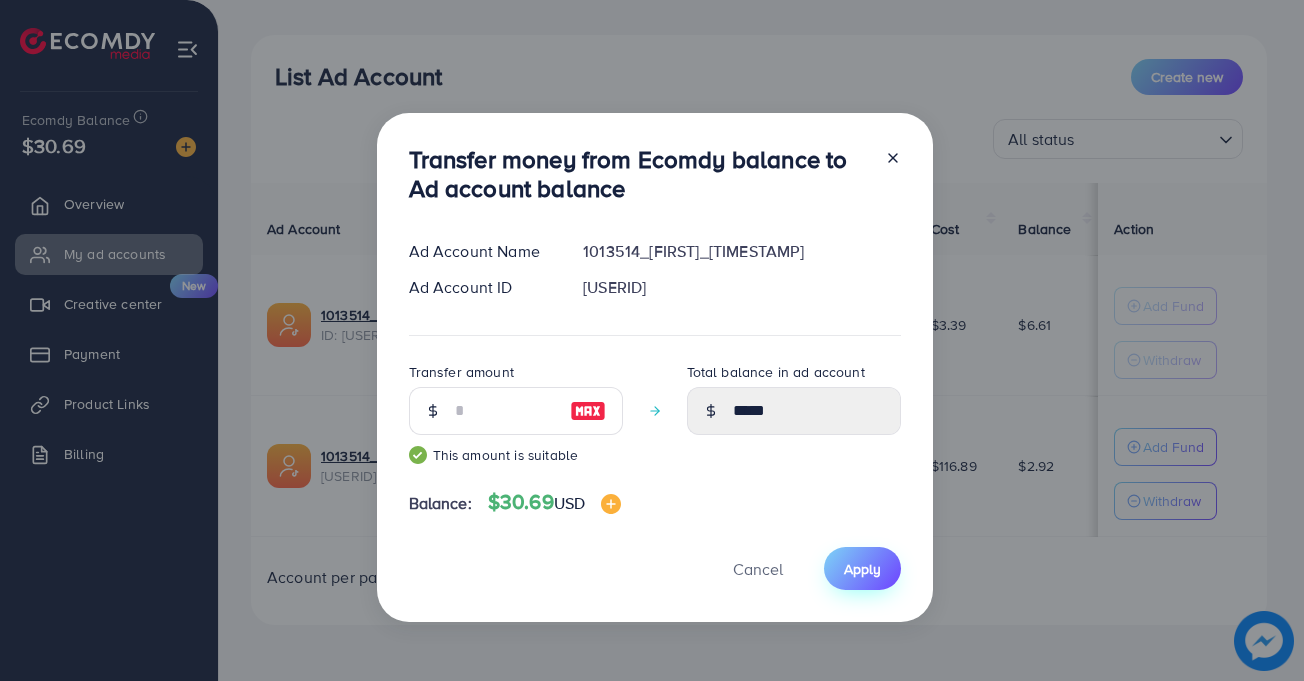 click on "Apply" at bounding box center (862, 569) 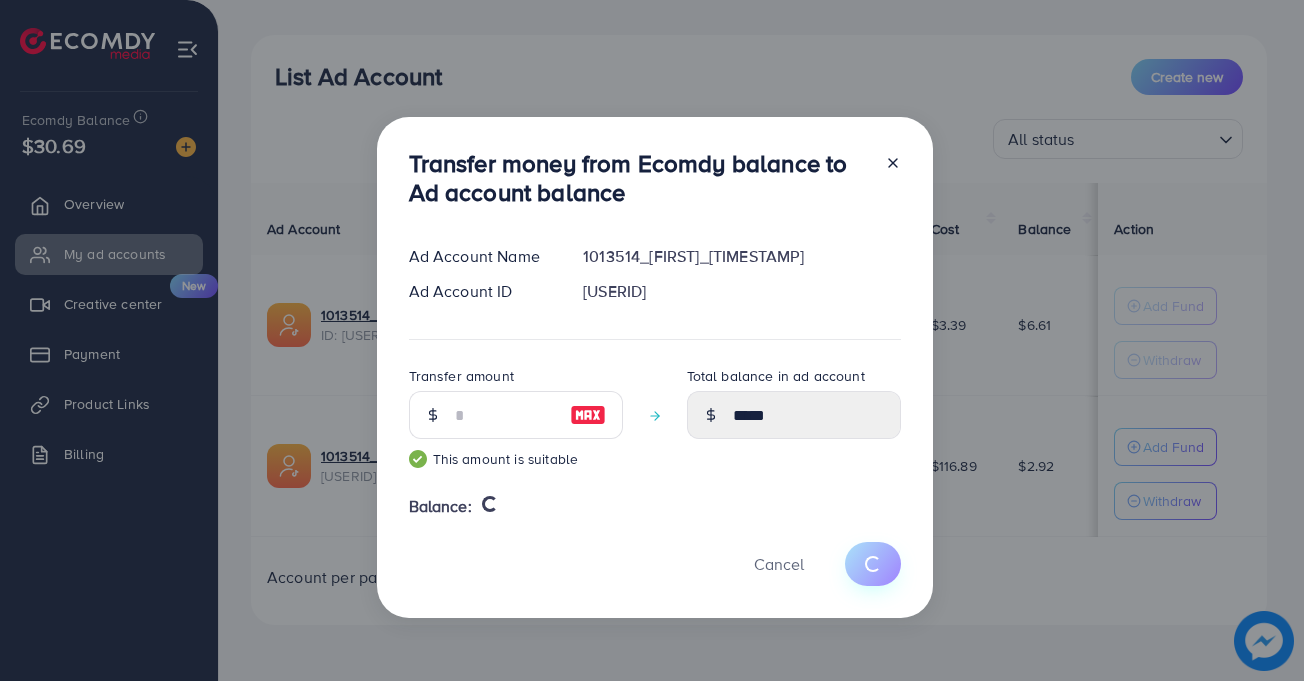 type 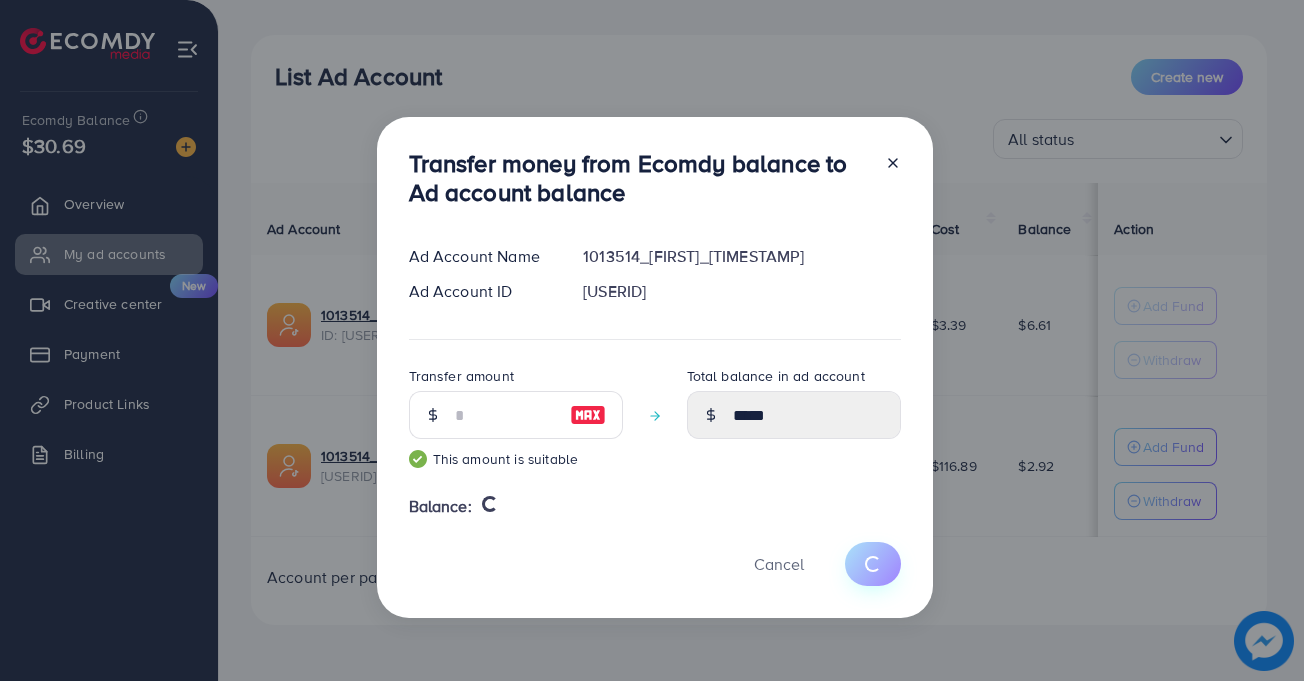 type on "****" 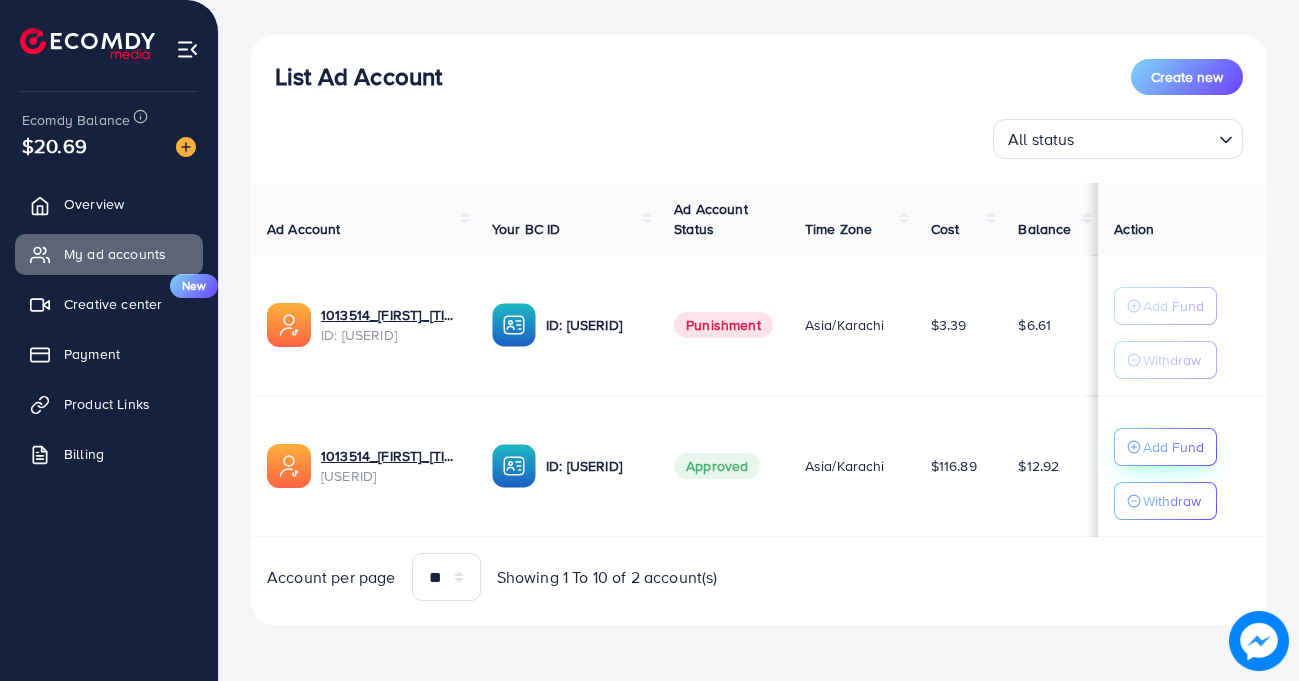 click on "Add Fund" at bounding box center (1173, 447) 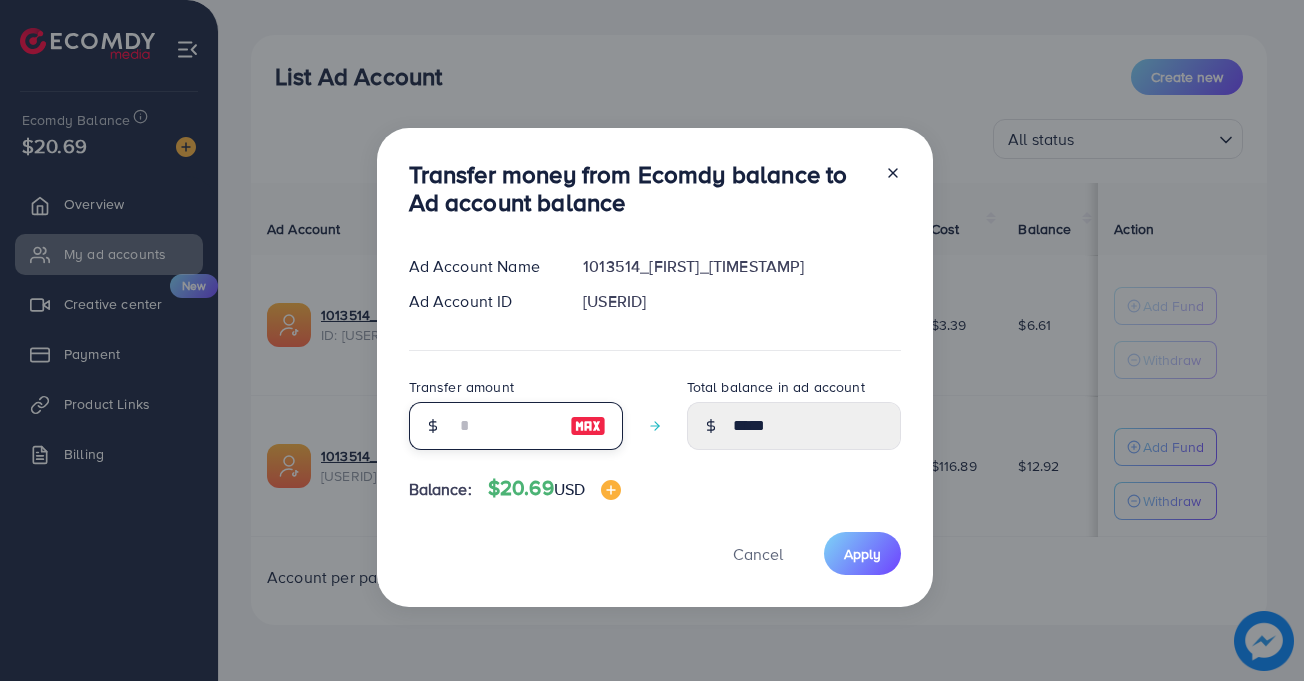 click at bounding box center [505, 426] 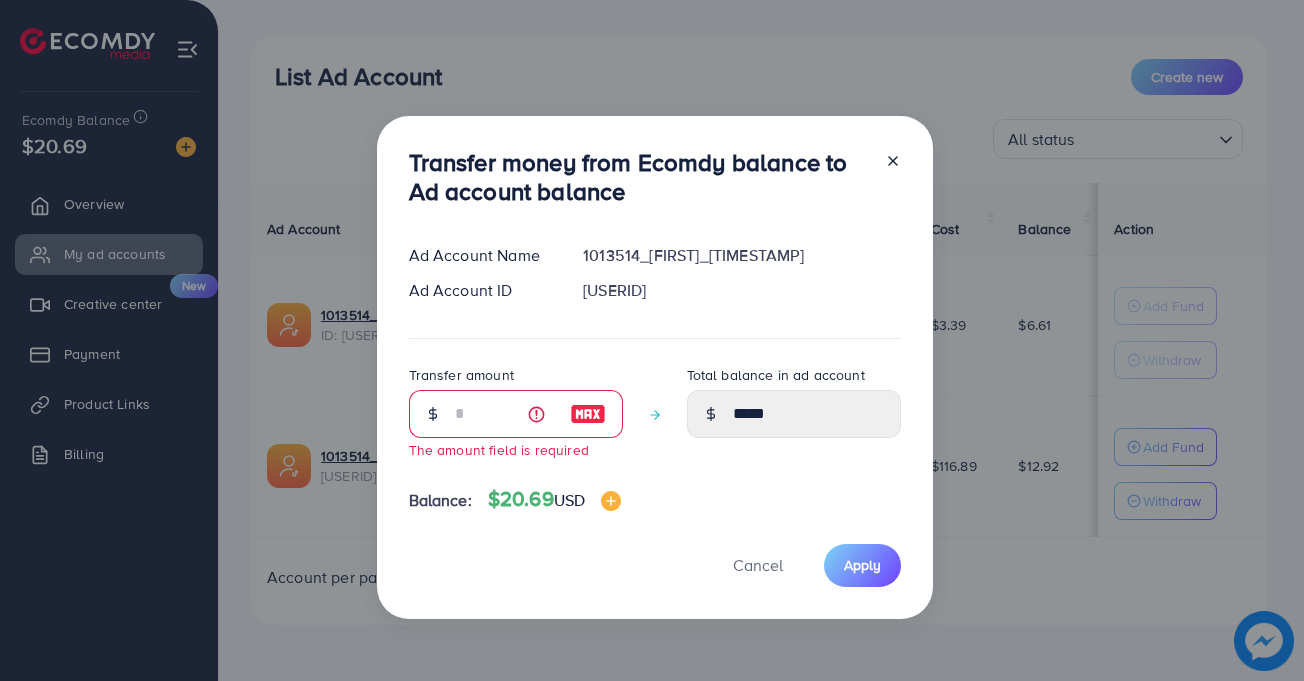 click at bounding box center (885, 181) 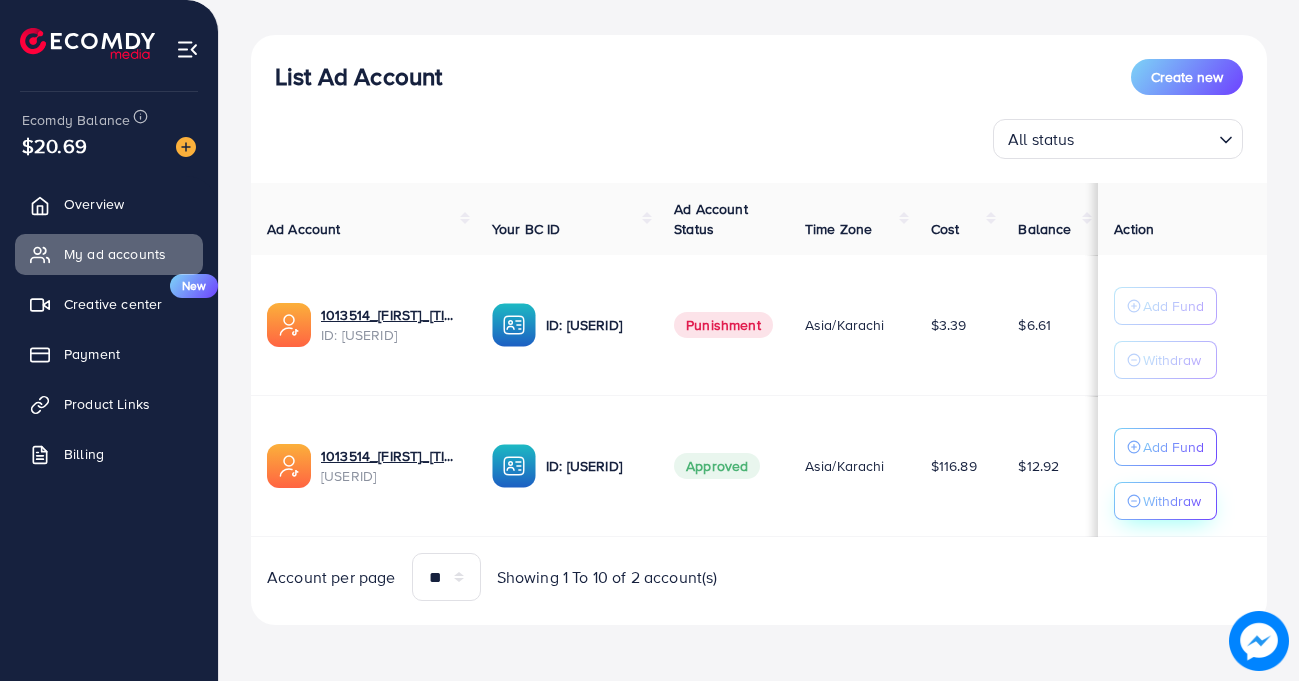 click on "Withdraw" at bounding box center (1165, 501) 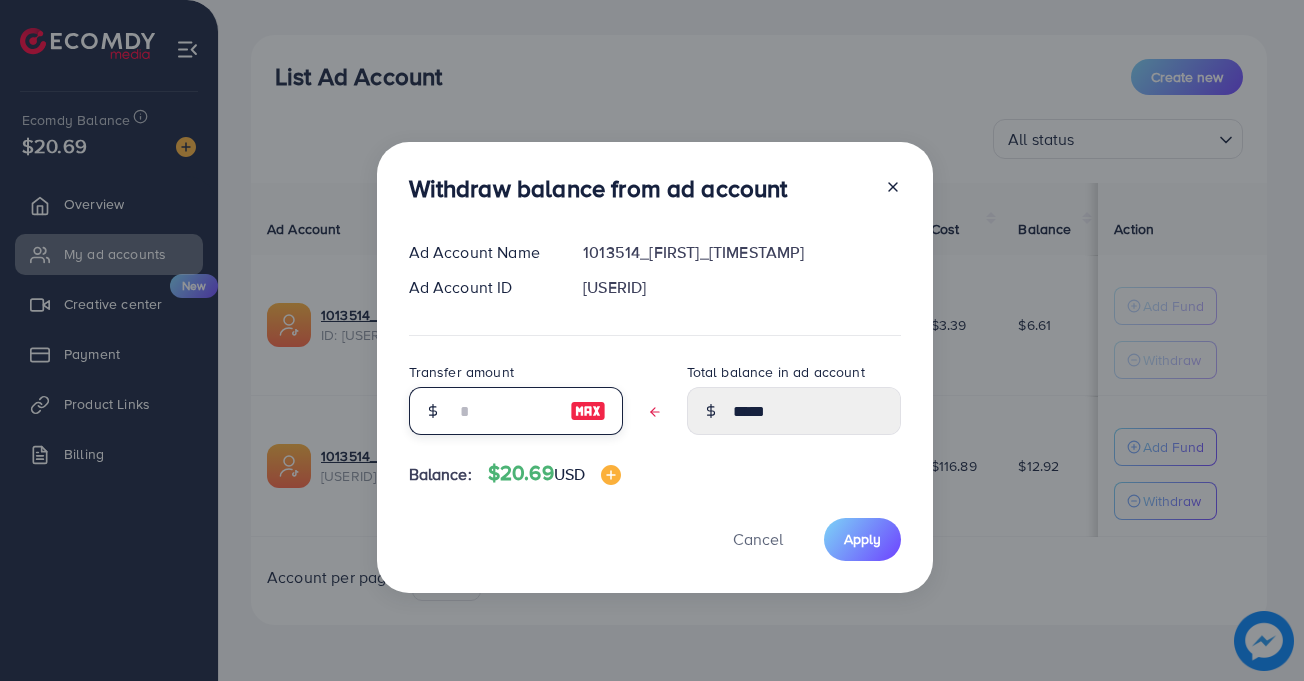 click at bounding box center [505, 411] 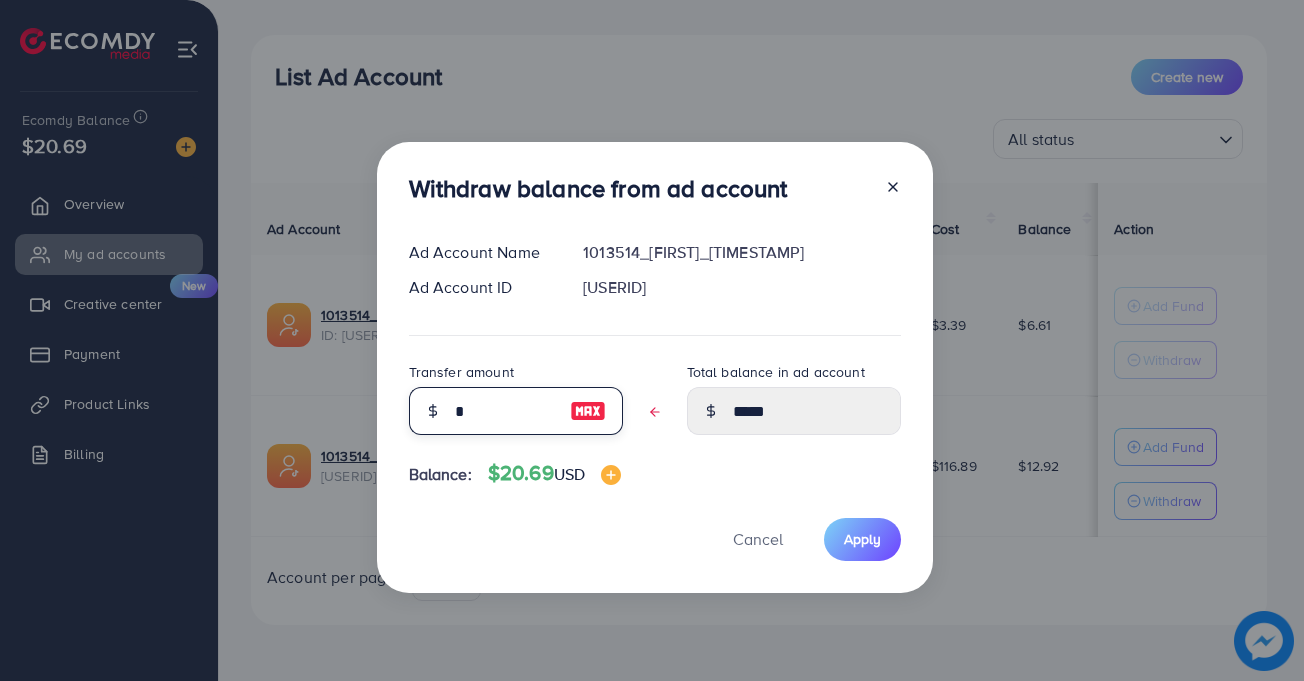 type on "*****" 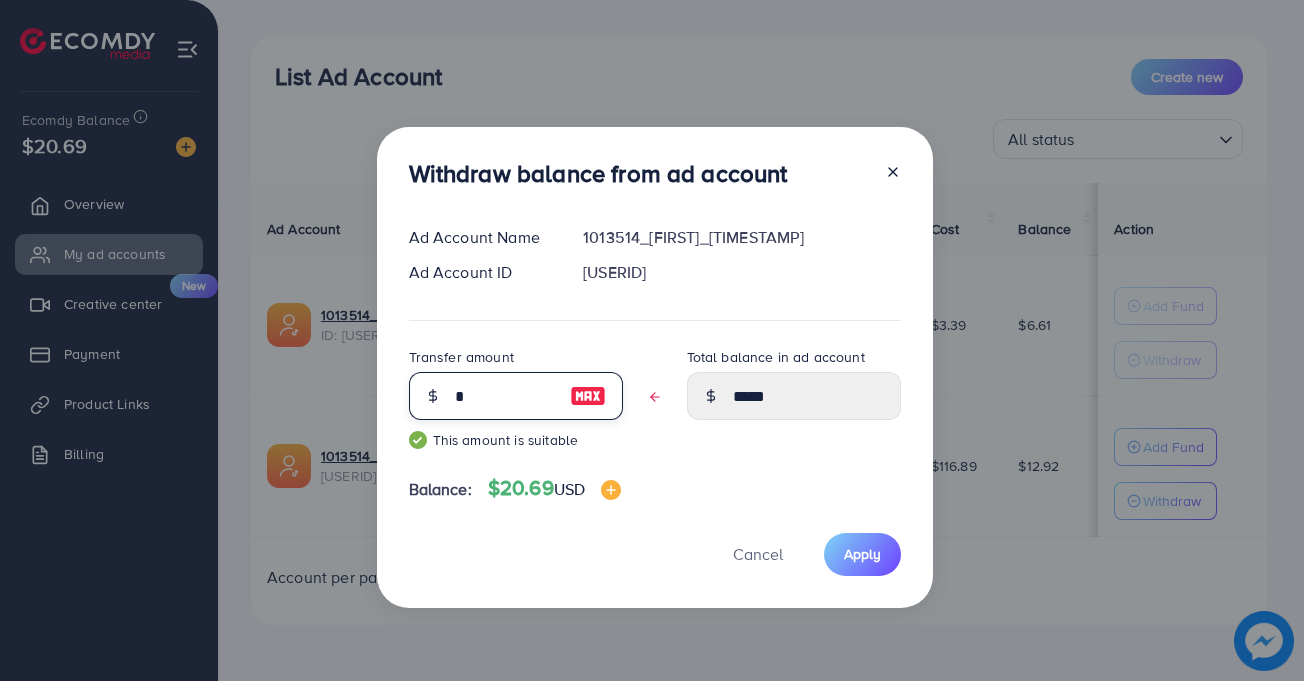 type on "**" 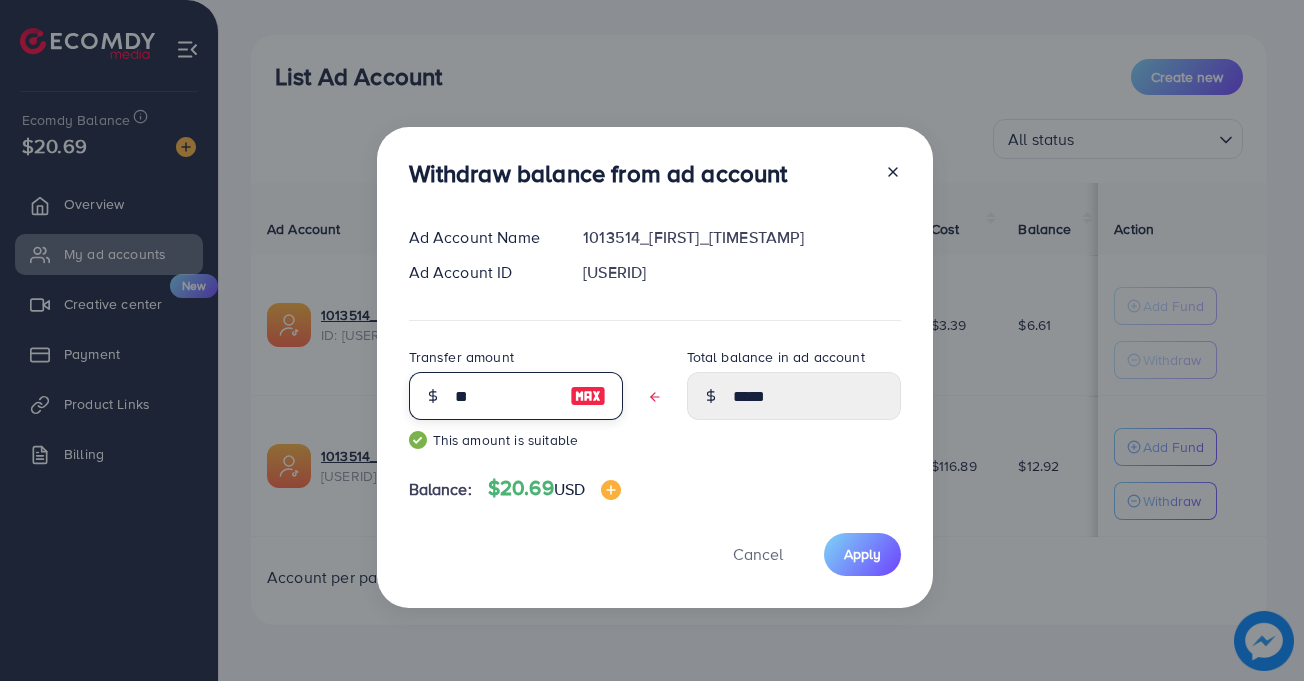 type on "****" 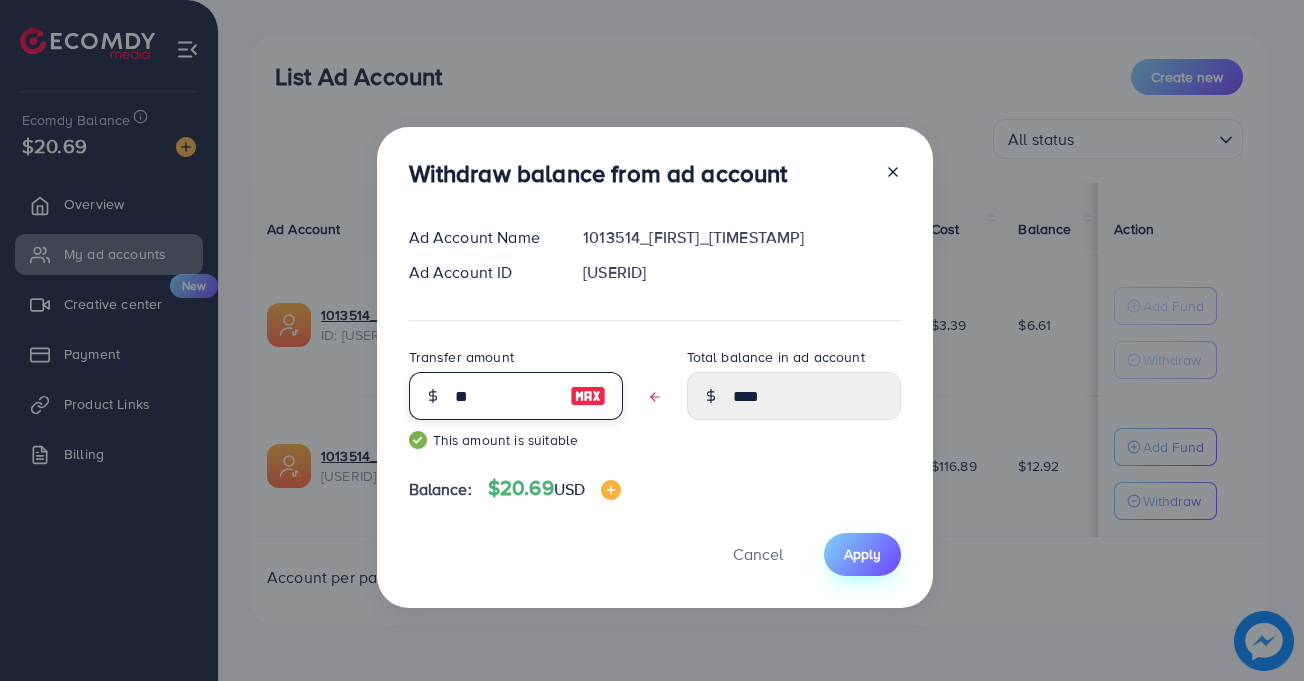 type on "**" 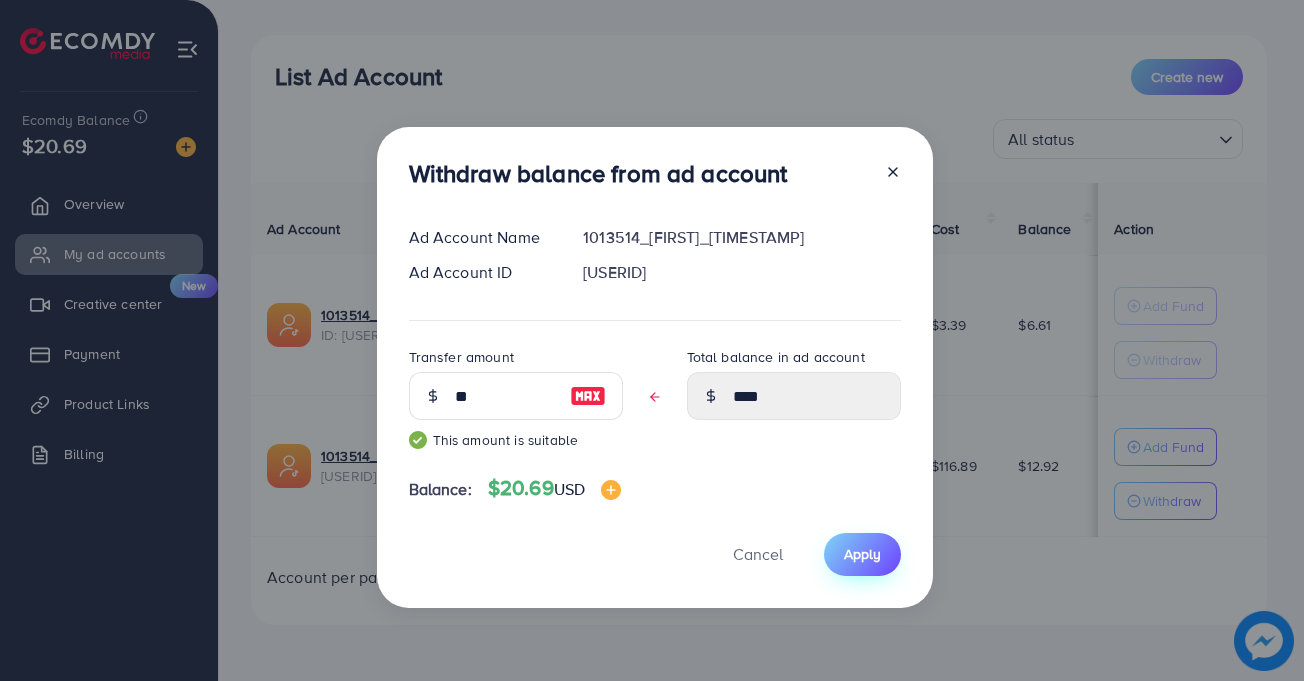 click on "Apply" at bounding box center (862, 554) 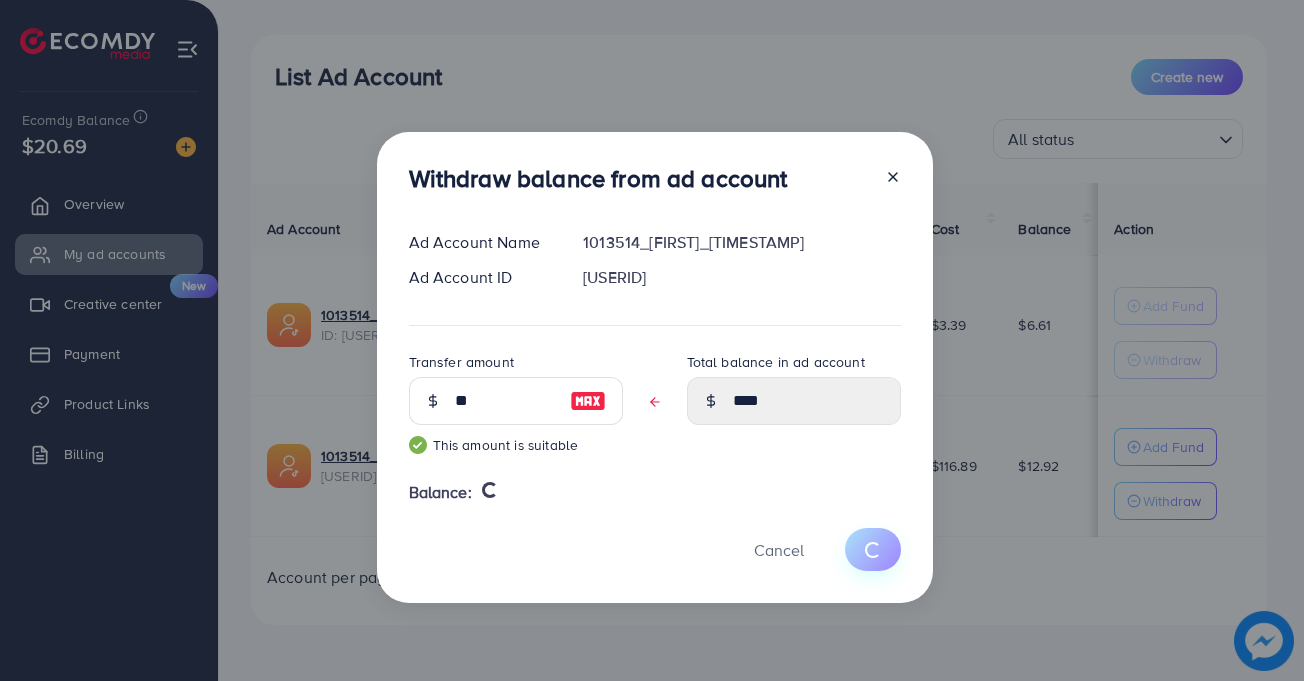 type 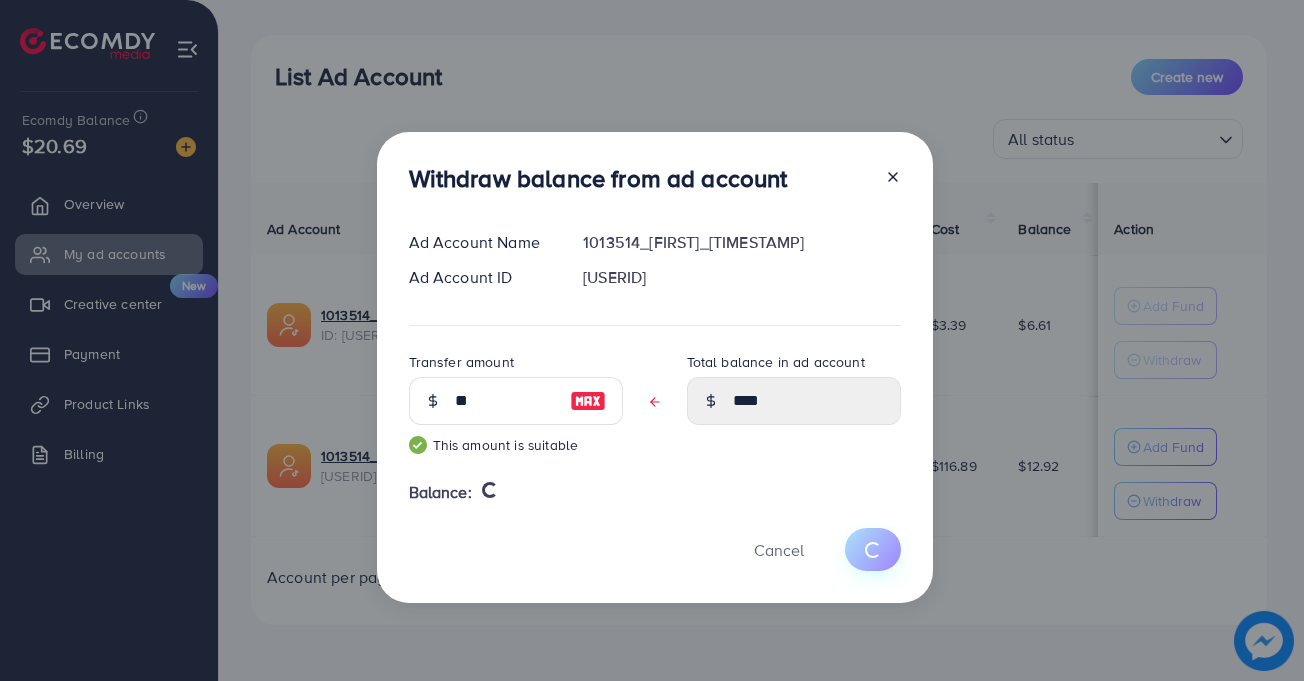 type on "*****" 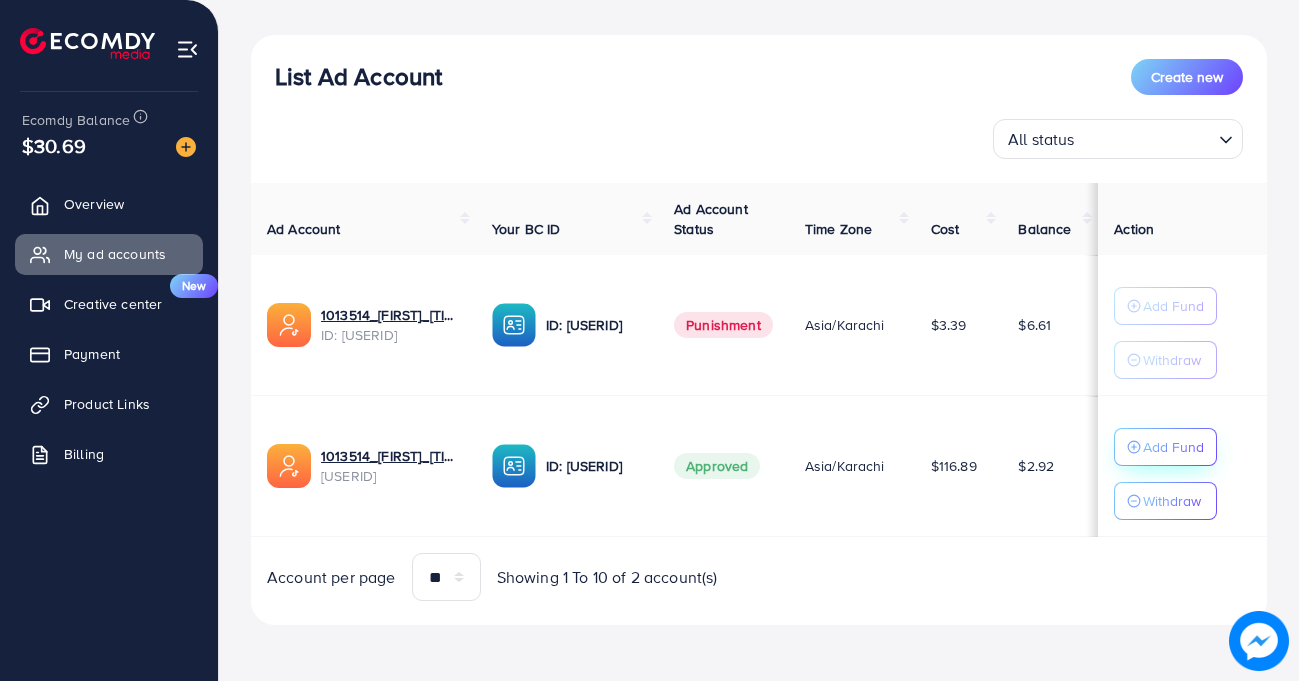 click on "Add Fund" at bounding box center (1173, 447) 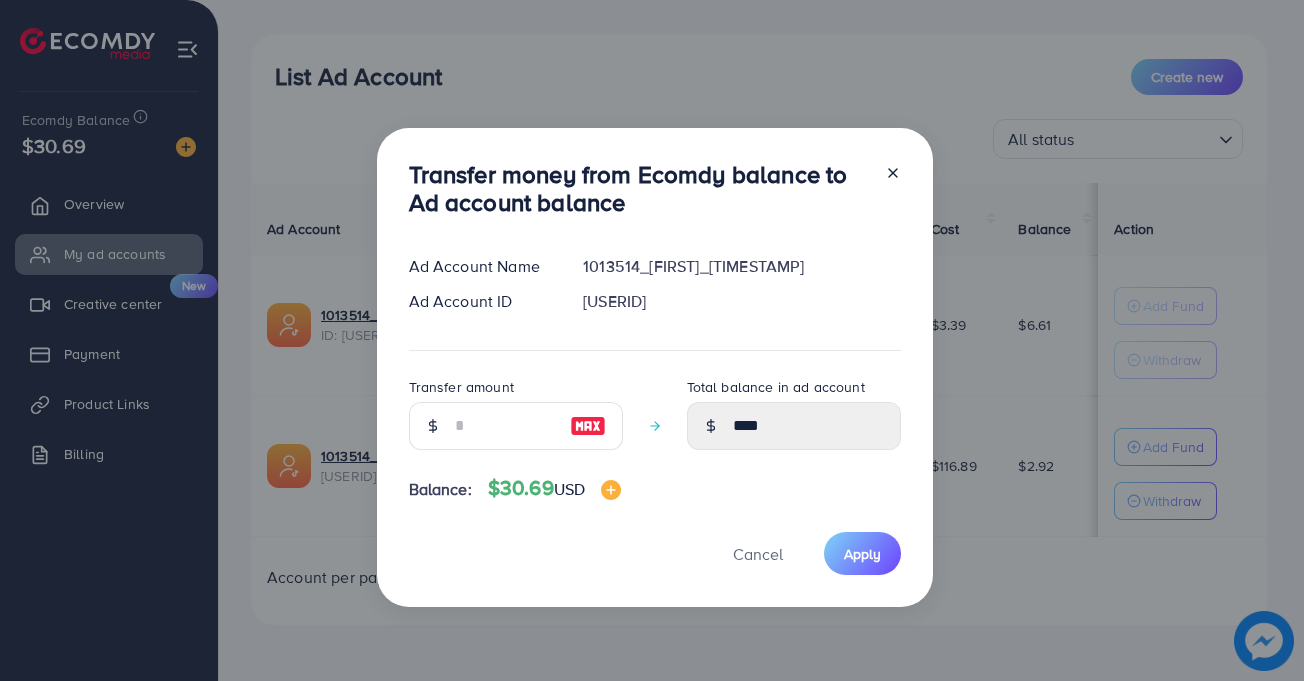 click 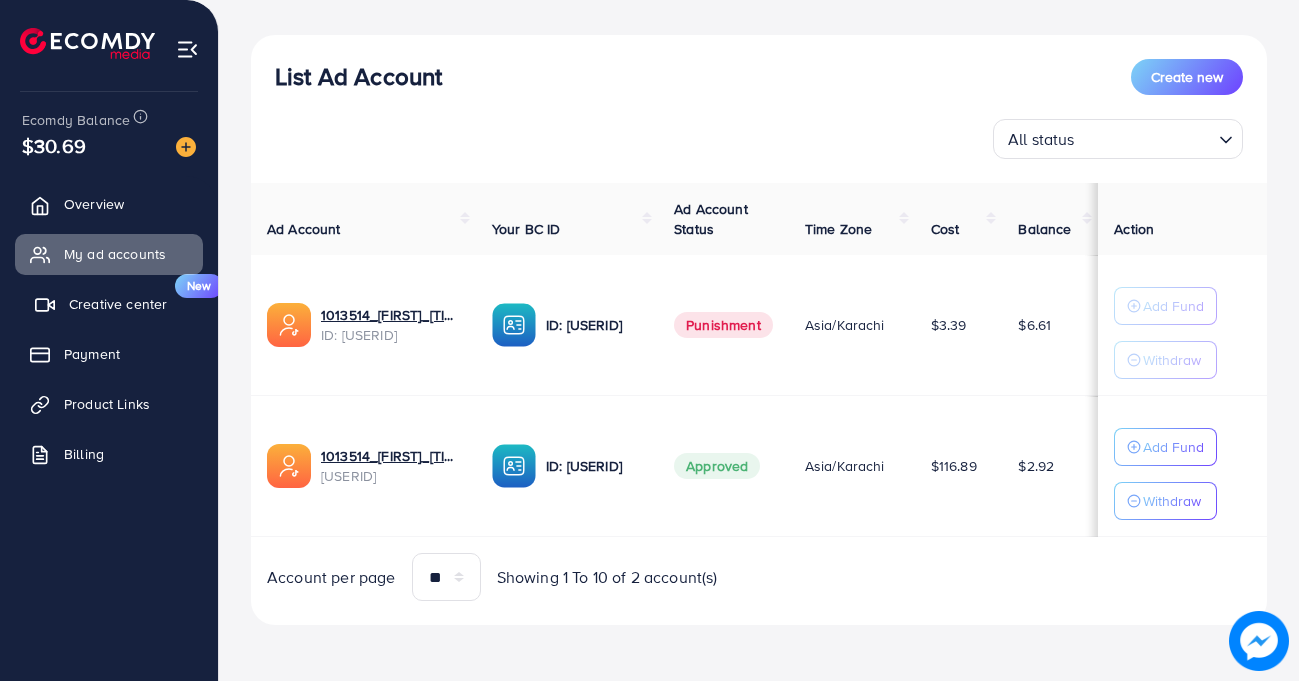 click on "New" at bounding box center (199, 286) 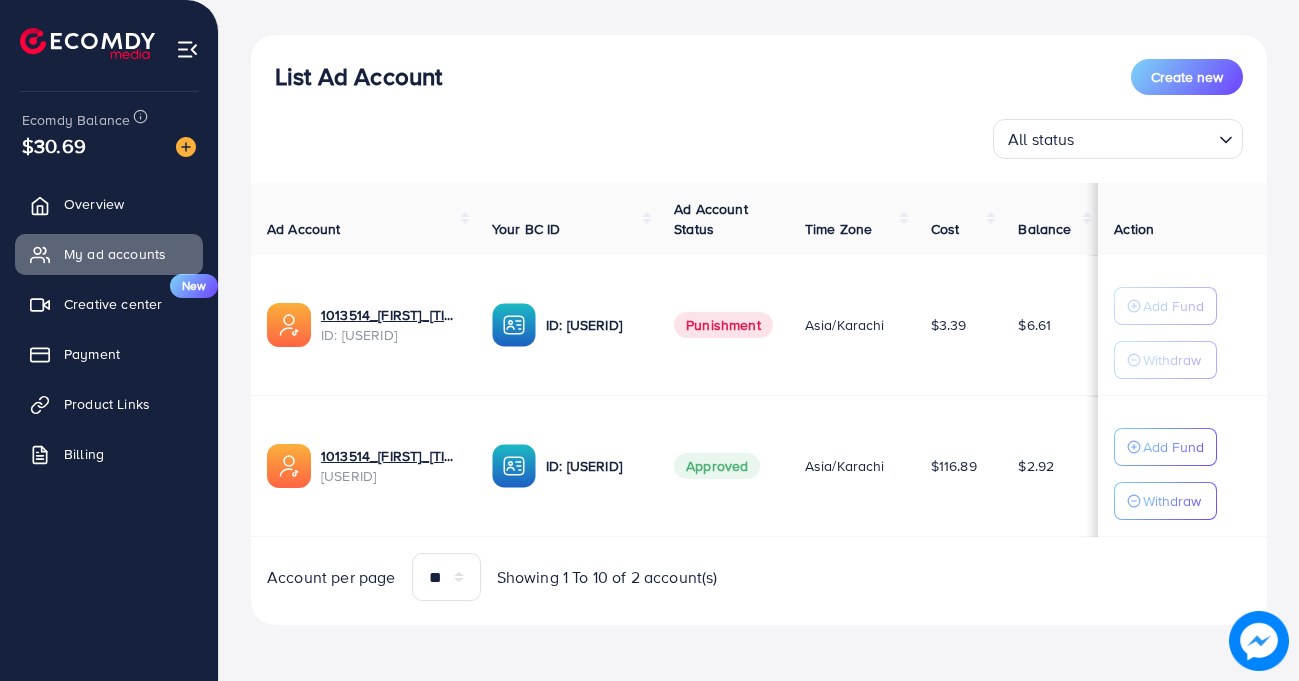 scroll, scrollTop: 0, scrollLeft: 0, axis: both 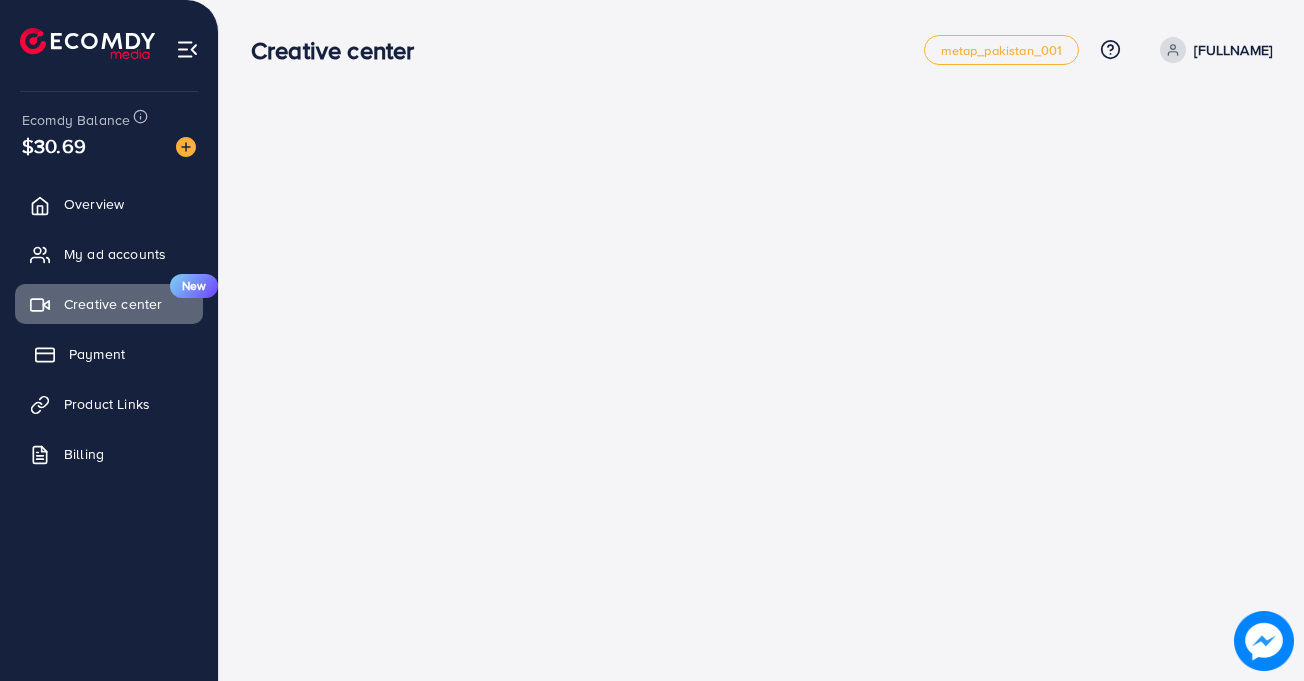 click on "Payment" at bounding box center (97, 354) 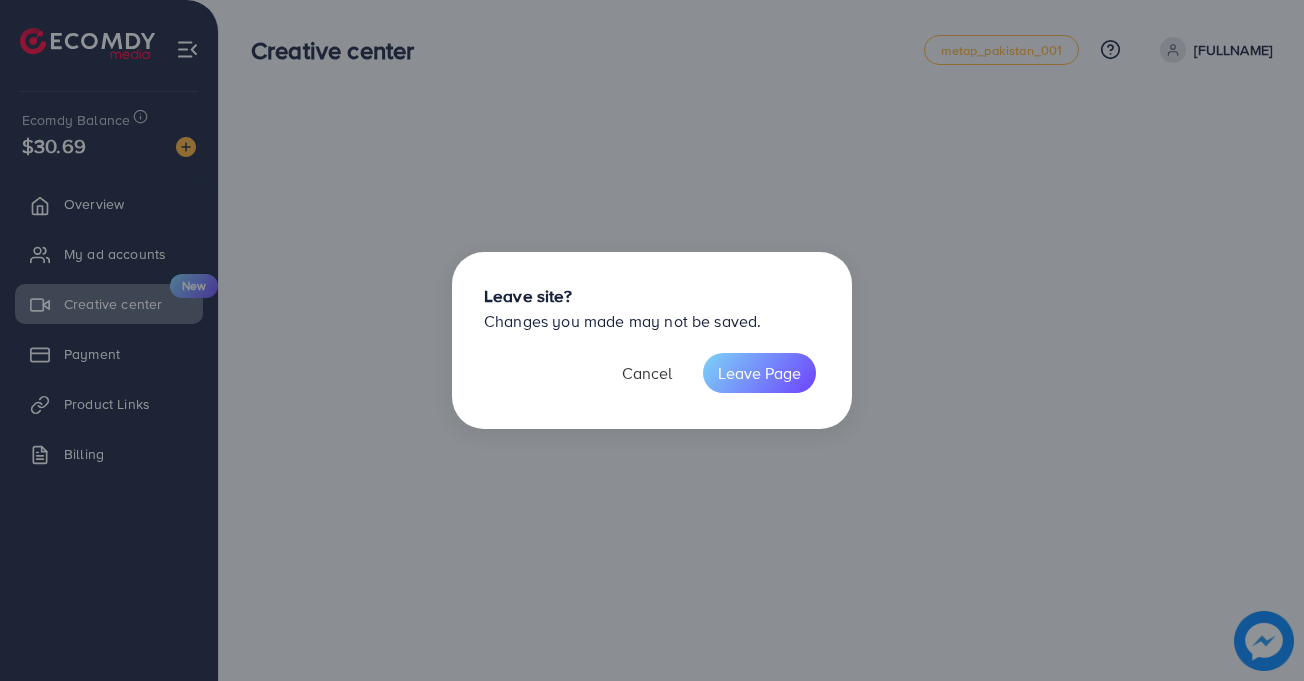 click on "Cancel" at bounding box center [647, 373] 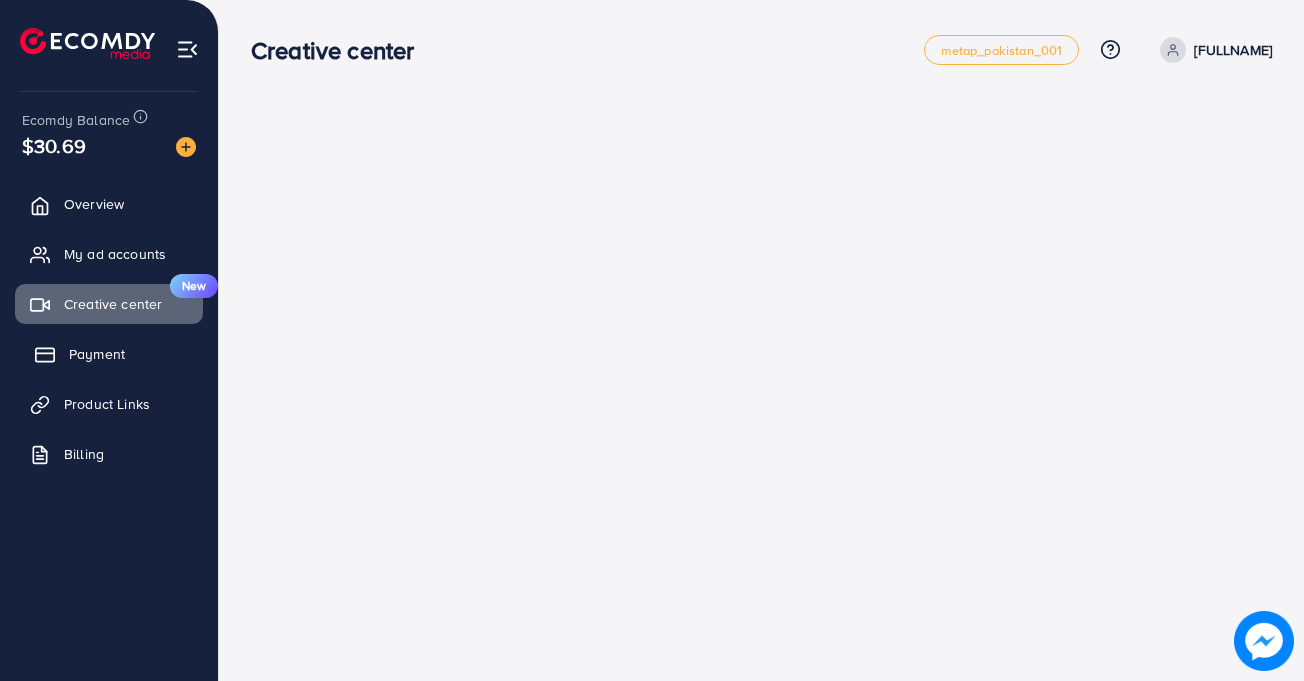 click on "Payment" at bounding box center [97, 354] 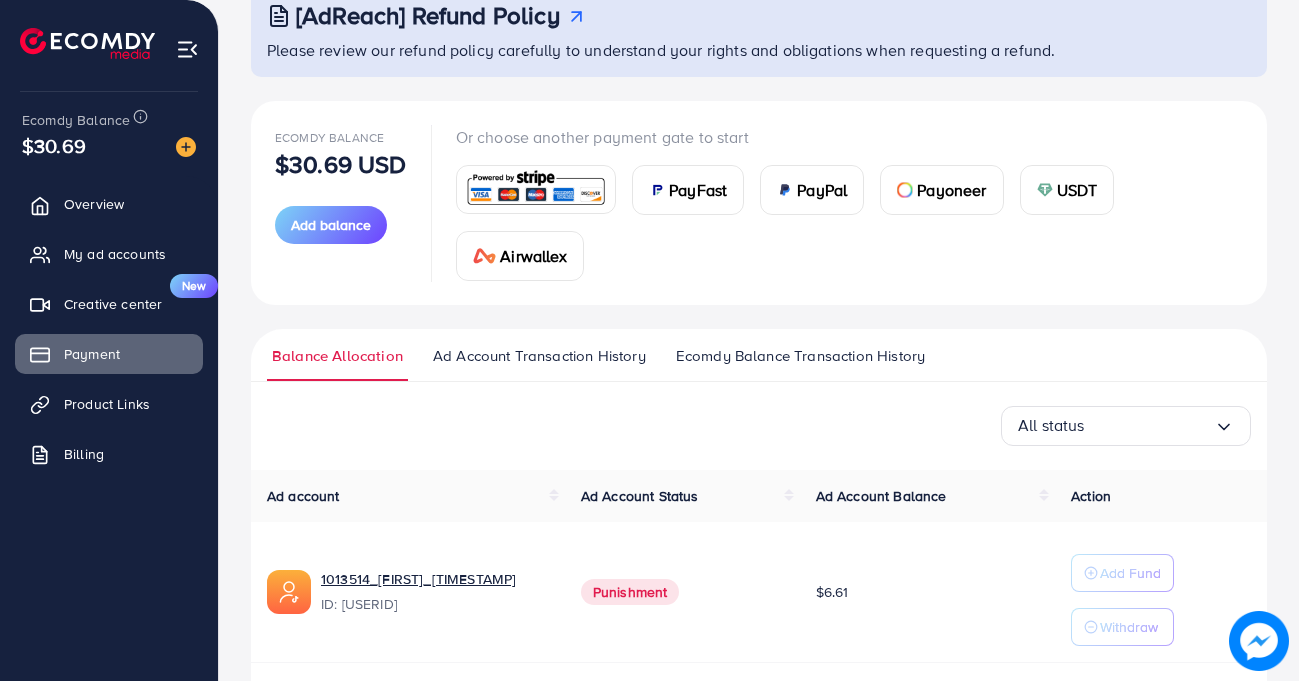 scroll, scrollTop: 345, scrollLeft: 0, axis: vertical 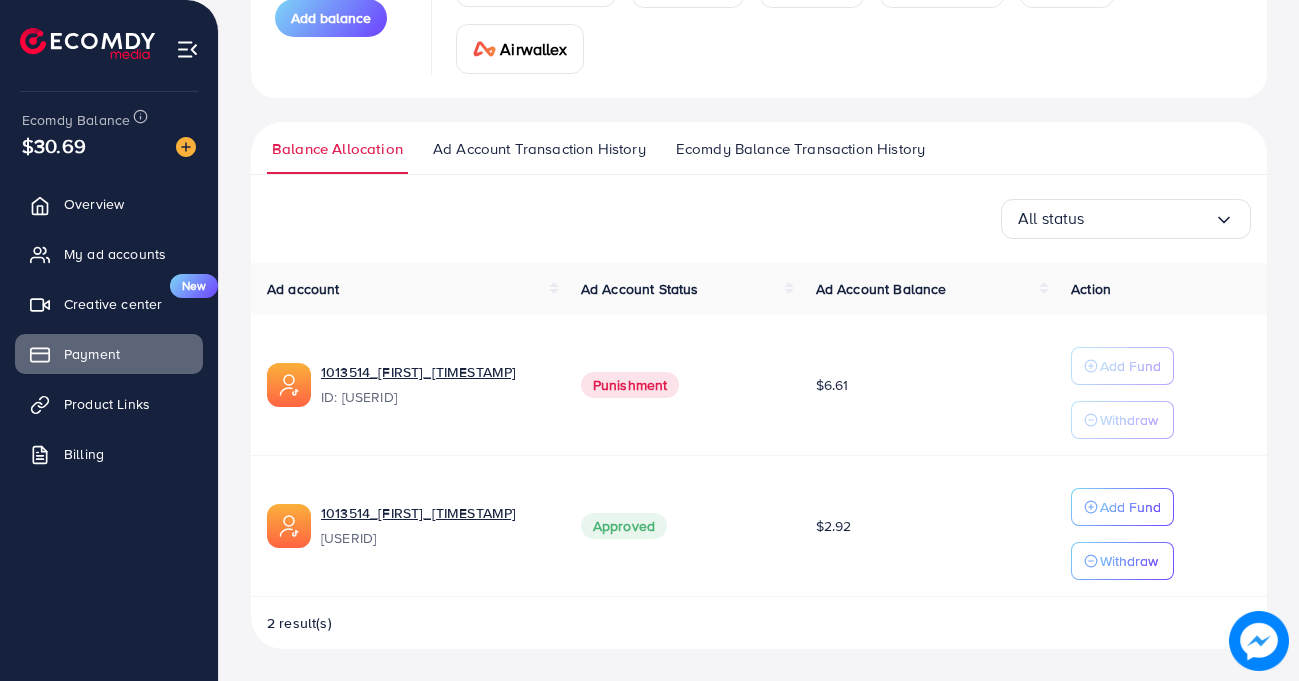 click at bounding box center [1259, 641] 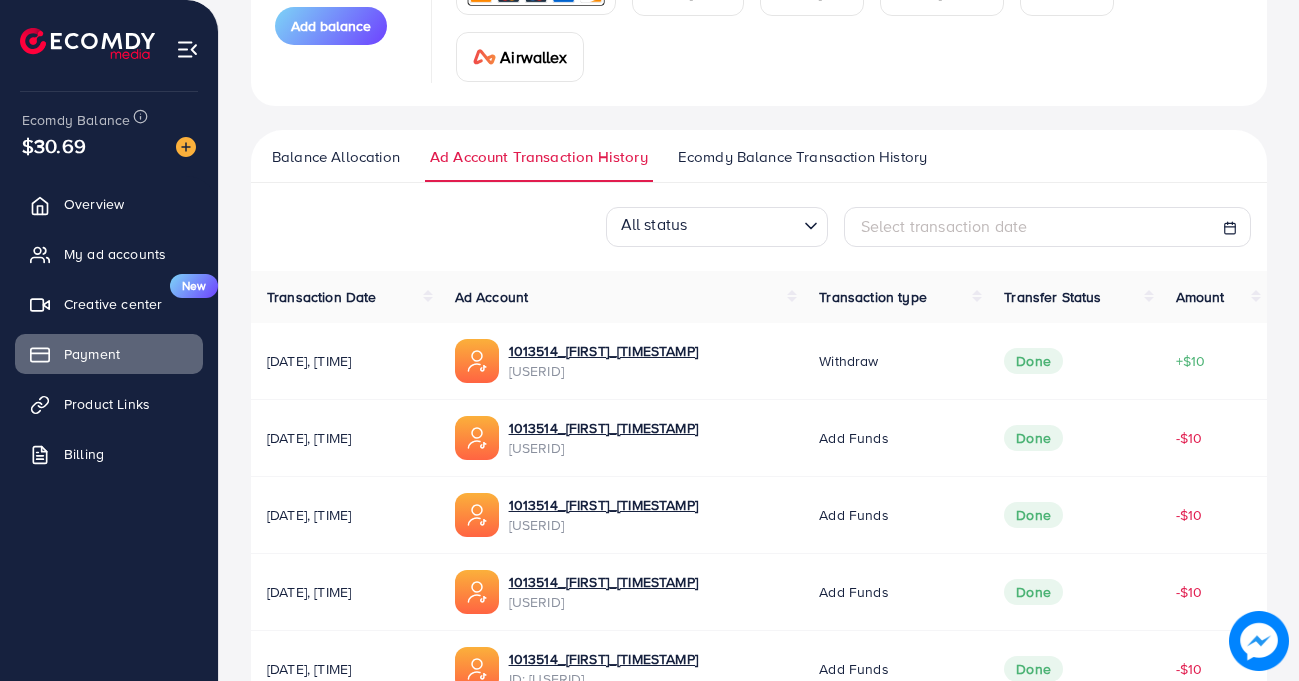 scroll, scrollTop: 339, scrollLeft: 0, axis: vertical 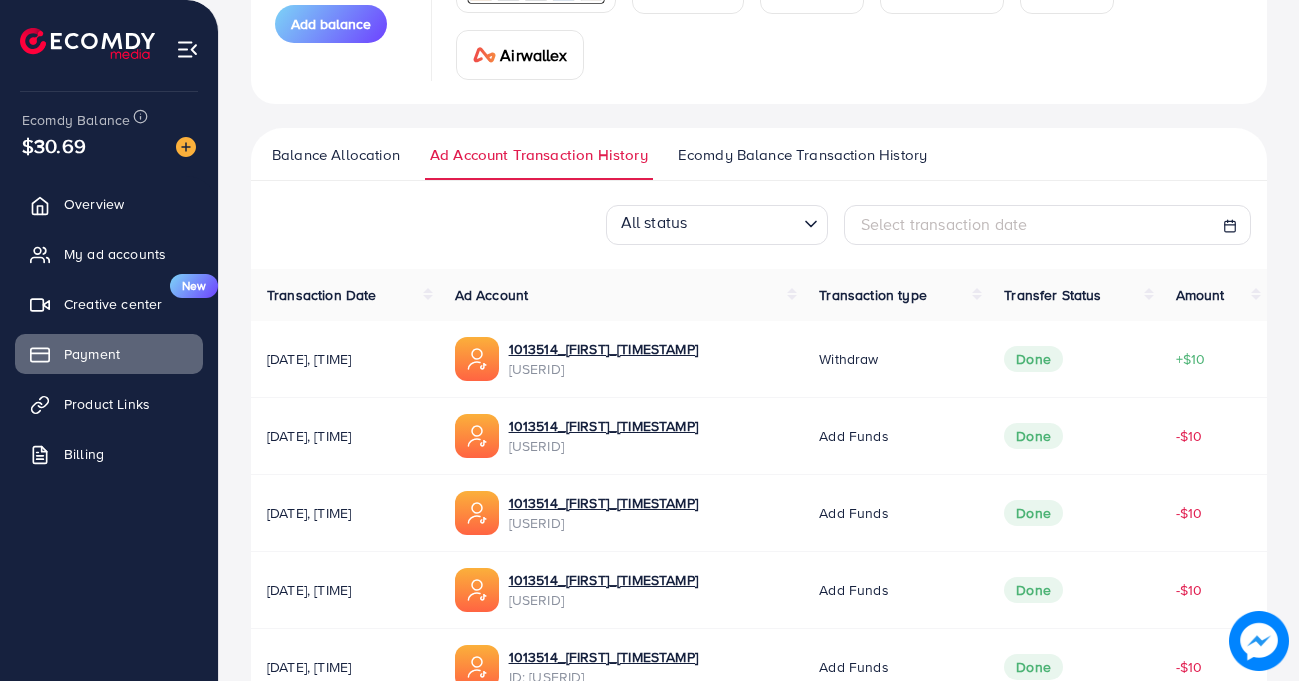 click on "Balance Allocation" at bounding box center (336, 155) 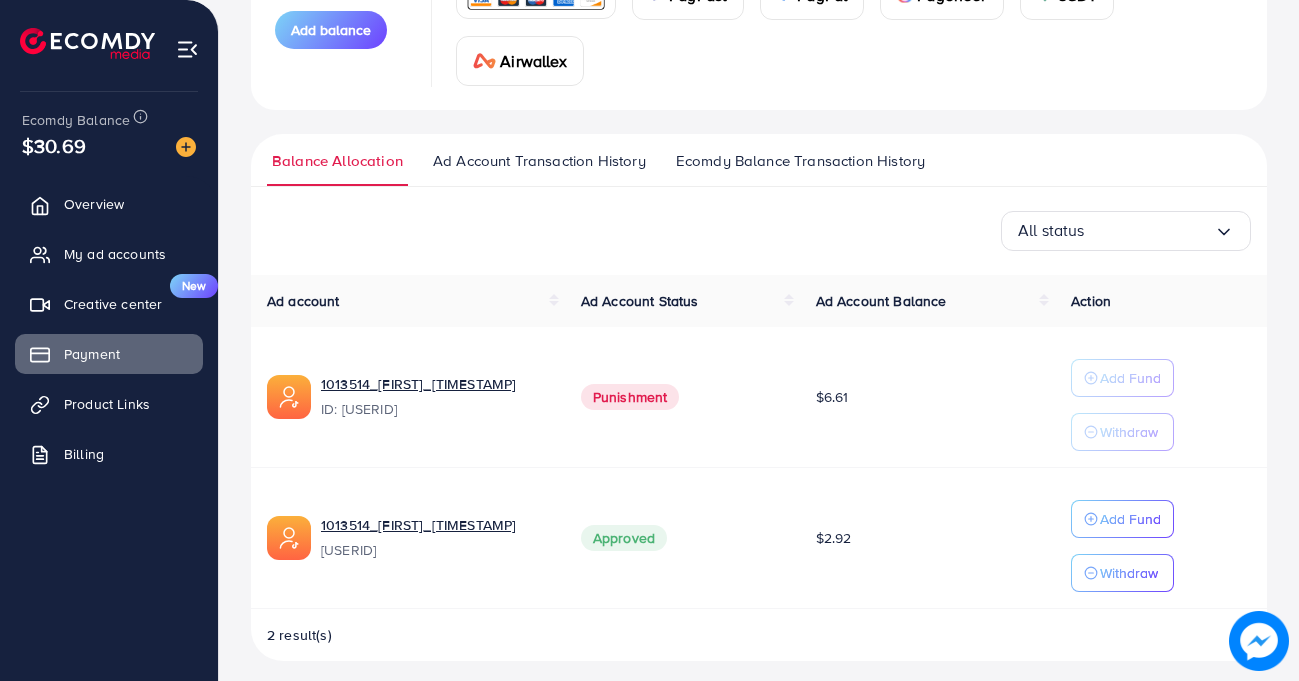 scroll, scrollTop: 345, scrollLeft: 0, axis: vertical 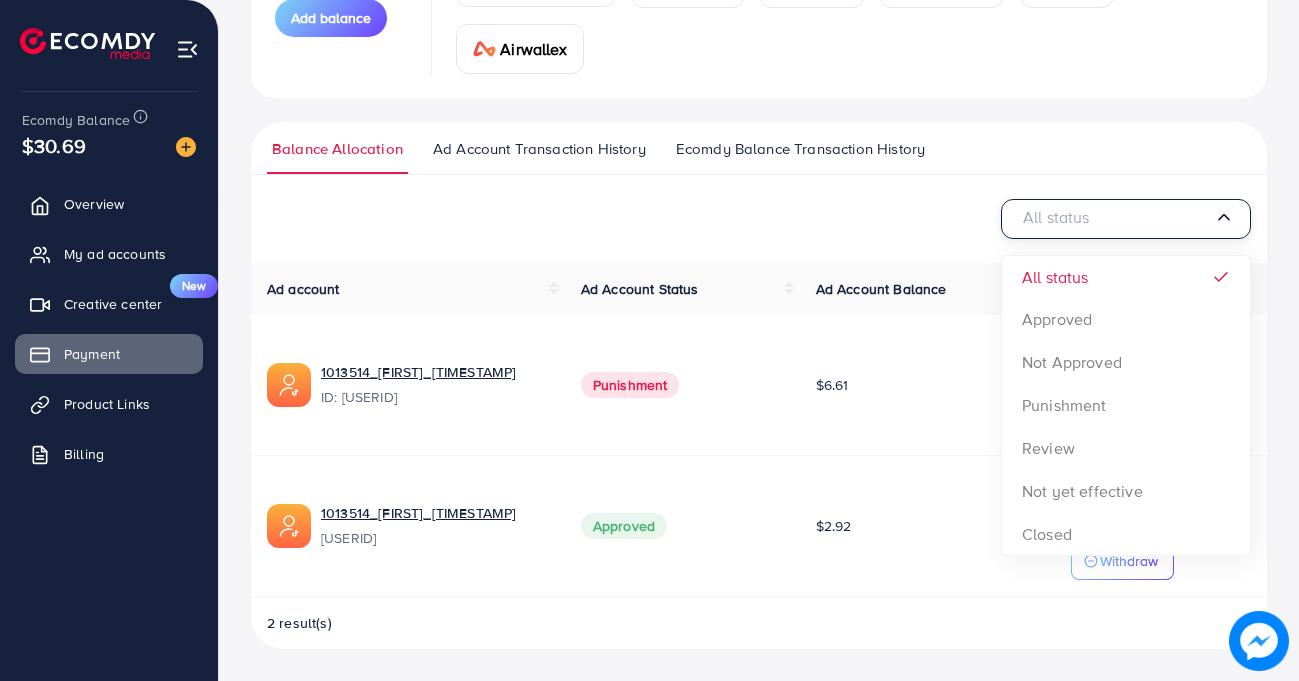 click at bounding box center (1116, 218) 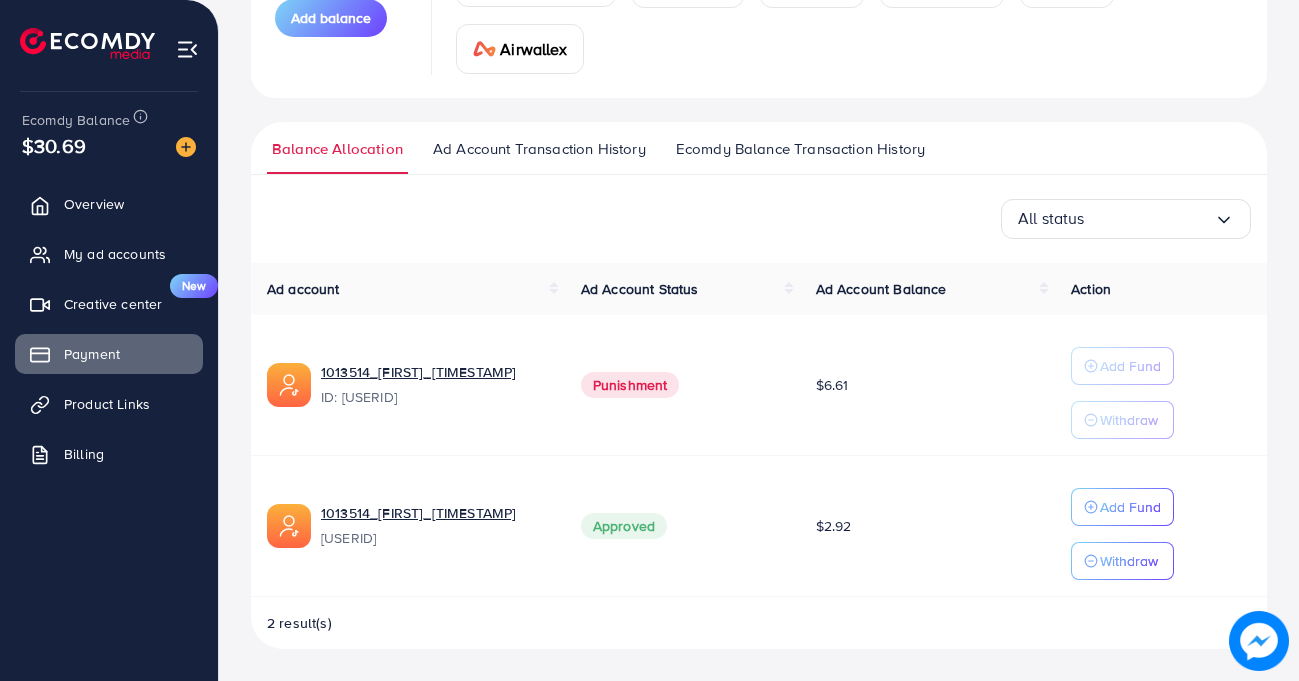 click on "Ad Account Status" at bounding box center (640, 289) 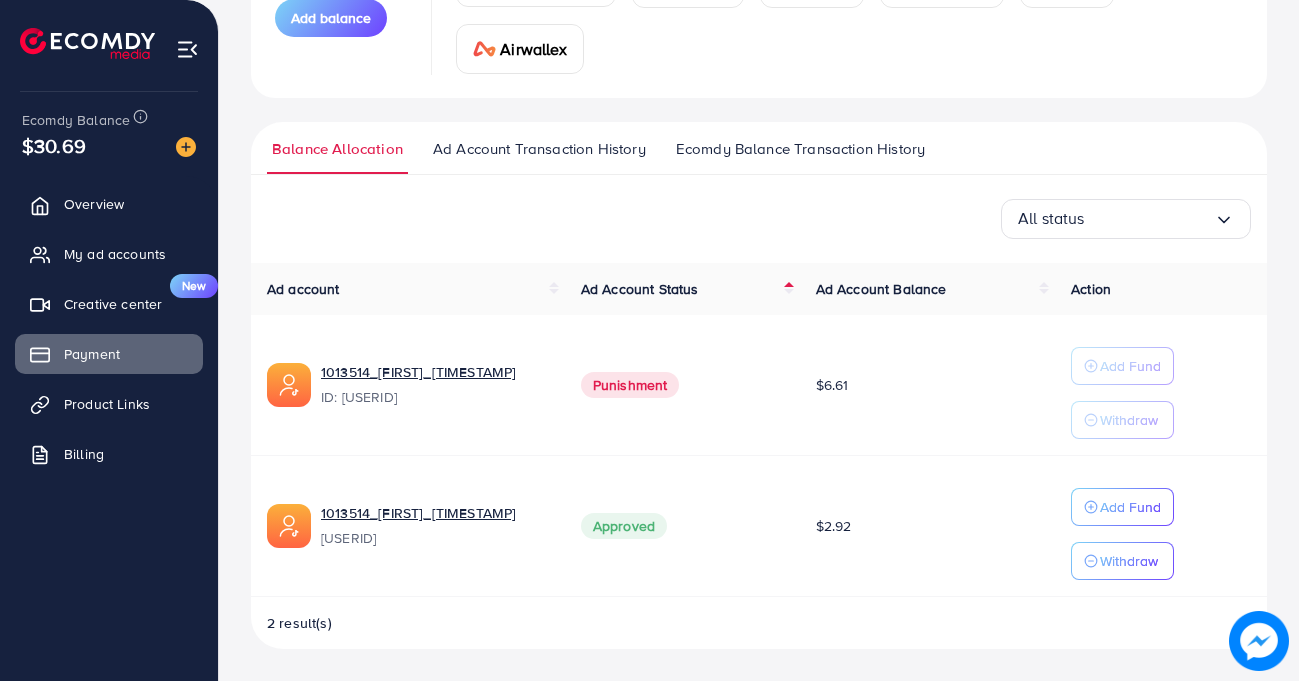 click on "Ad account" at bounding box center [303, 289] 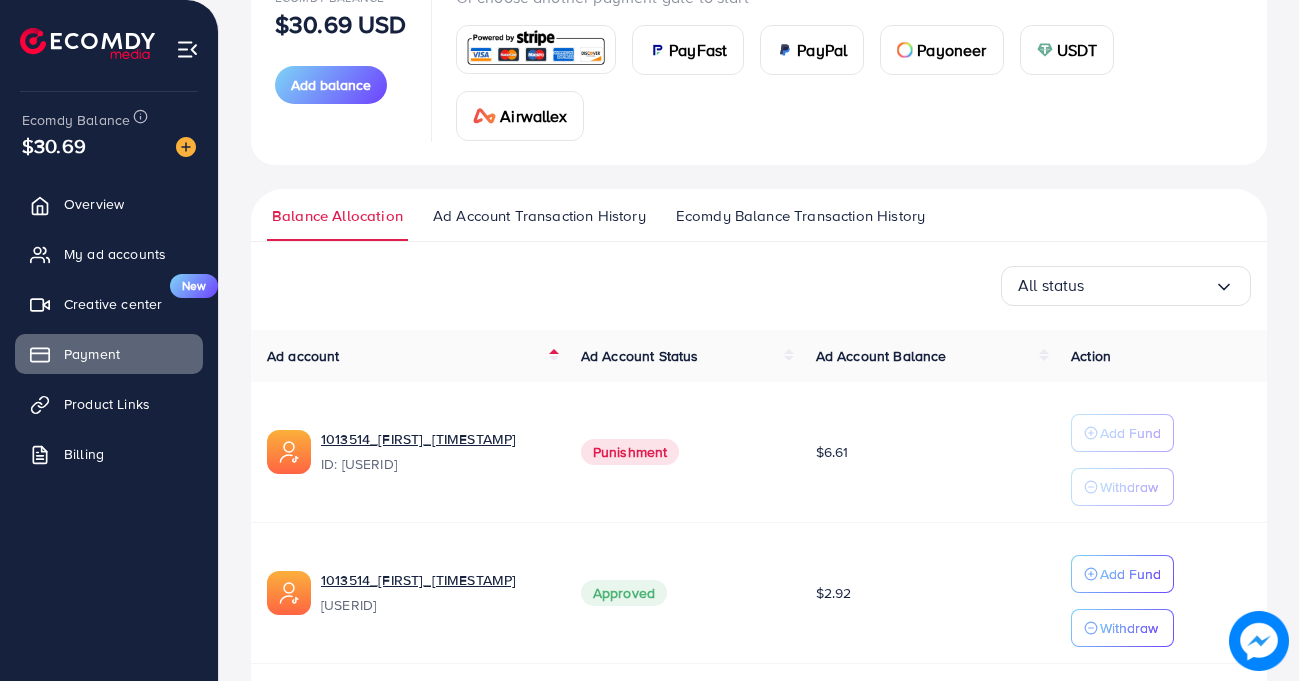scroll, scrollTop: 345, scrollLeft: 0, axis: vertical 